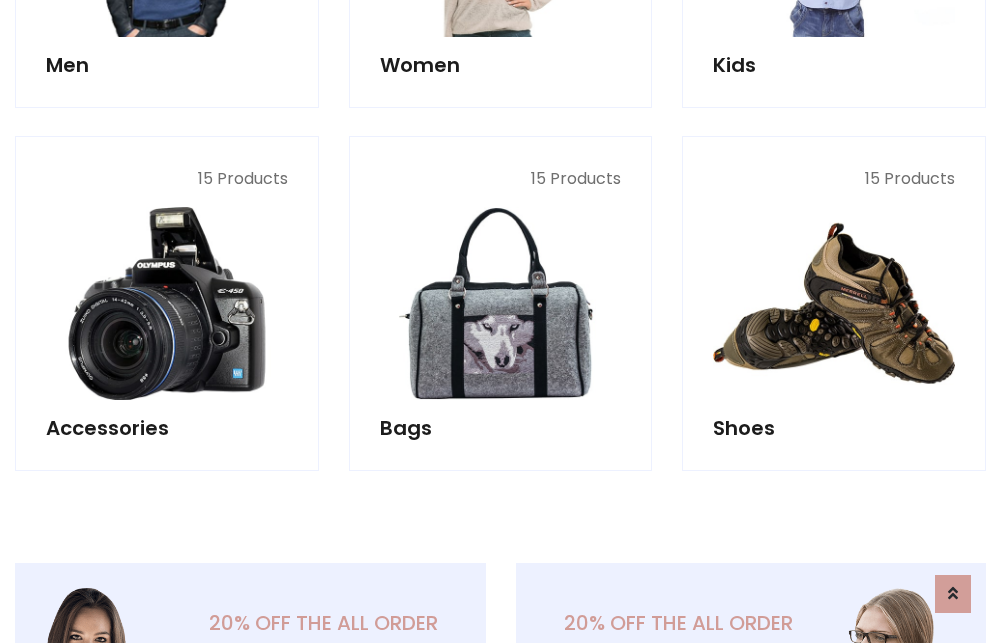 scroll, scrollTop: 853, scrollLeft: 0, axis: vertical 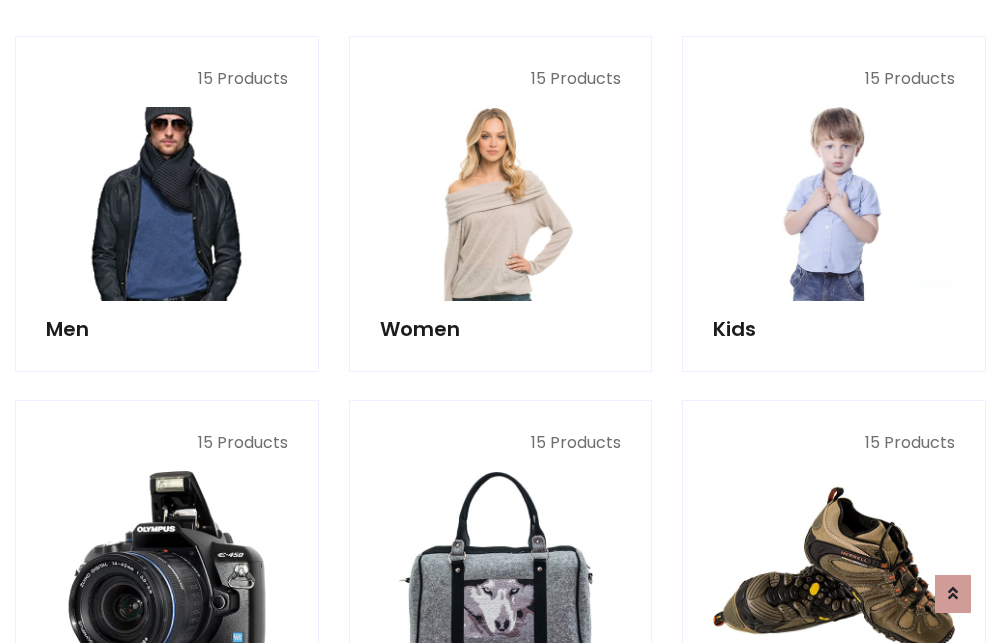click at bounding box center (167, 204) 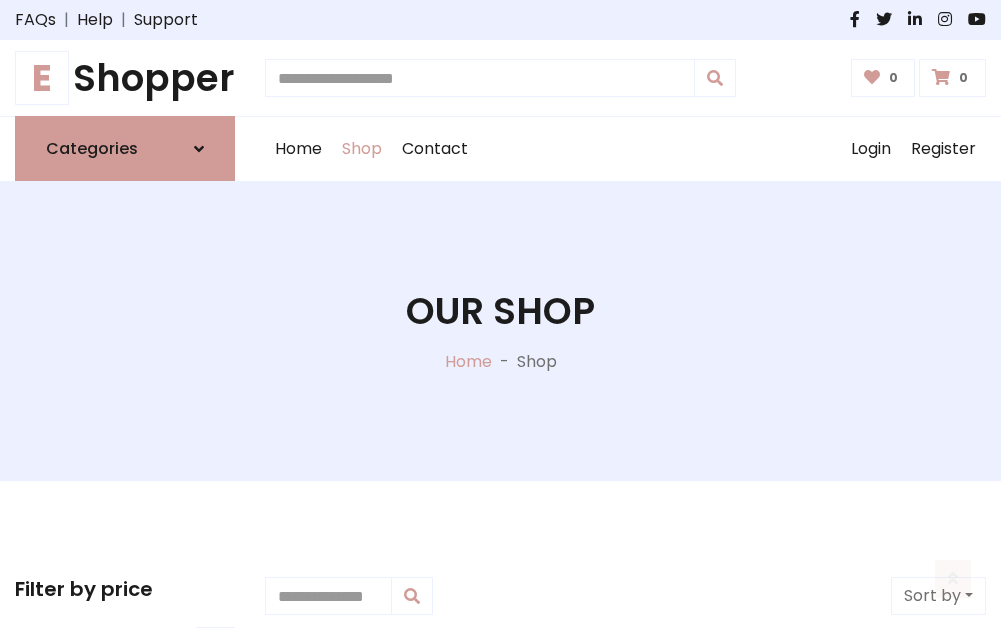 scroll, scrollTop: 807, scrollLeft: 0, axis: vertical 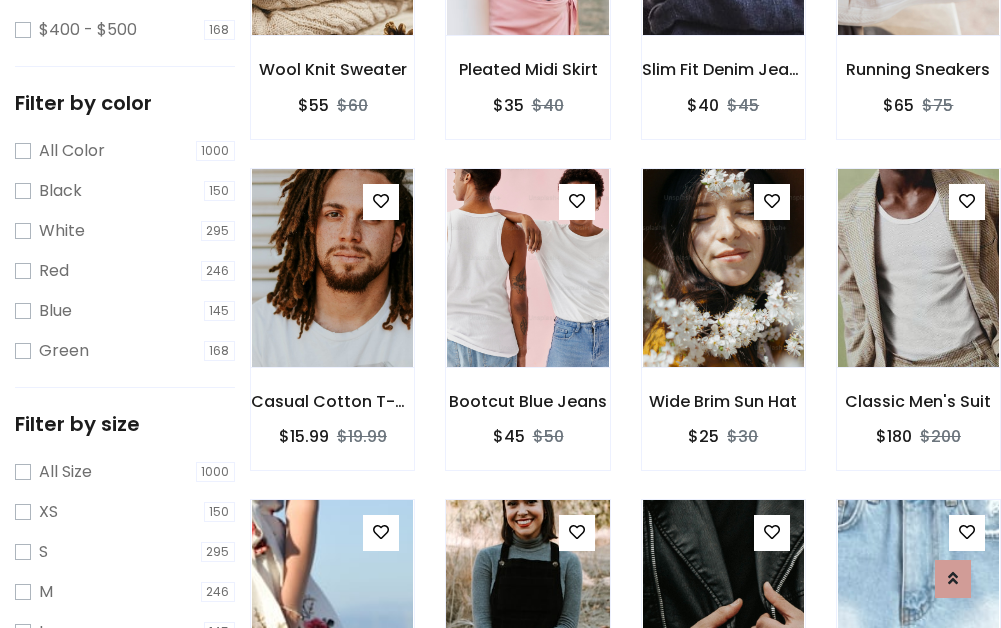 click at bounding box center [527, 599] 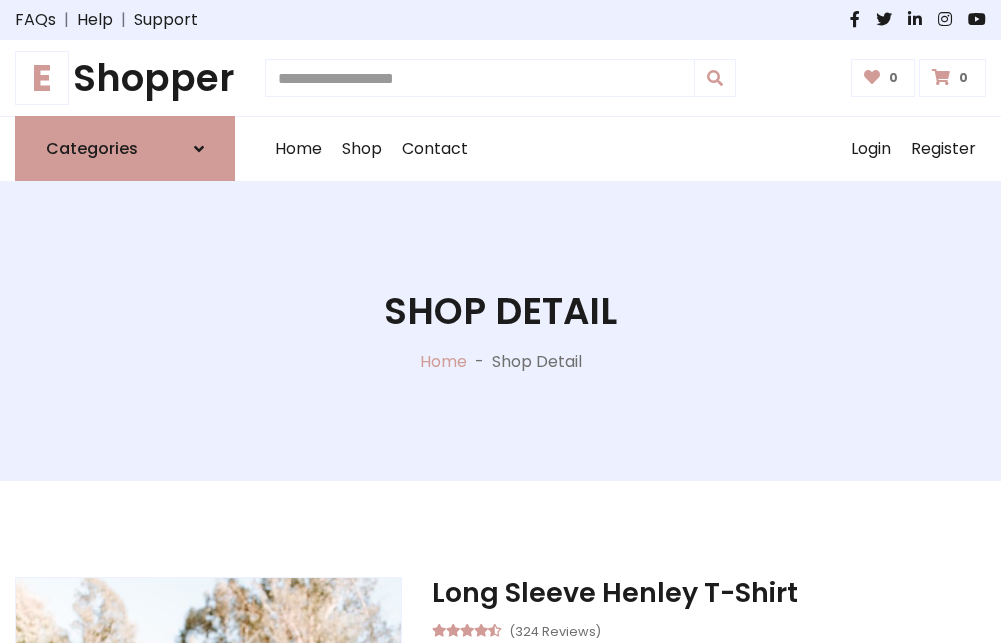 scroll, scrollTop: 0, scrollLeft: 0, axis: both 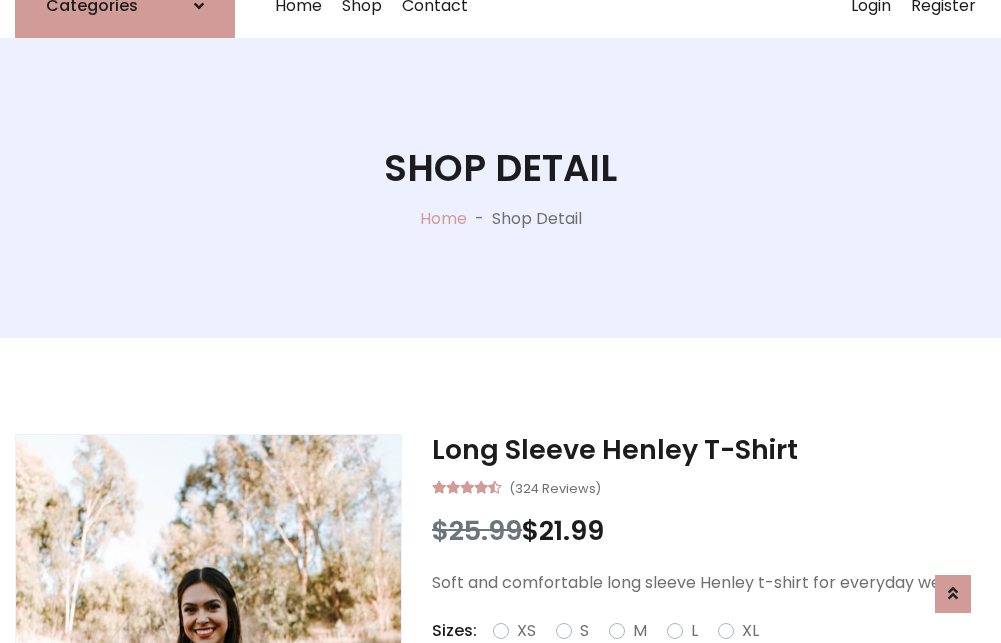 click on "Red" at bounding box center [722, 655] 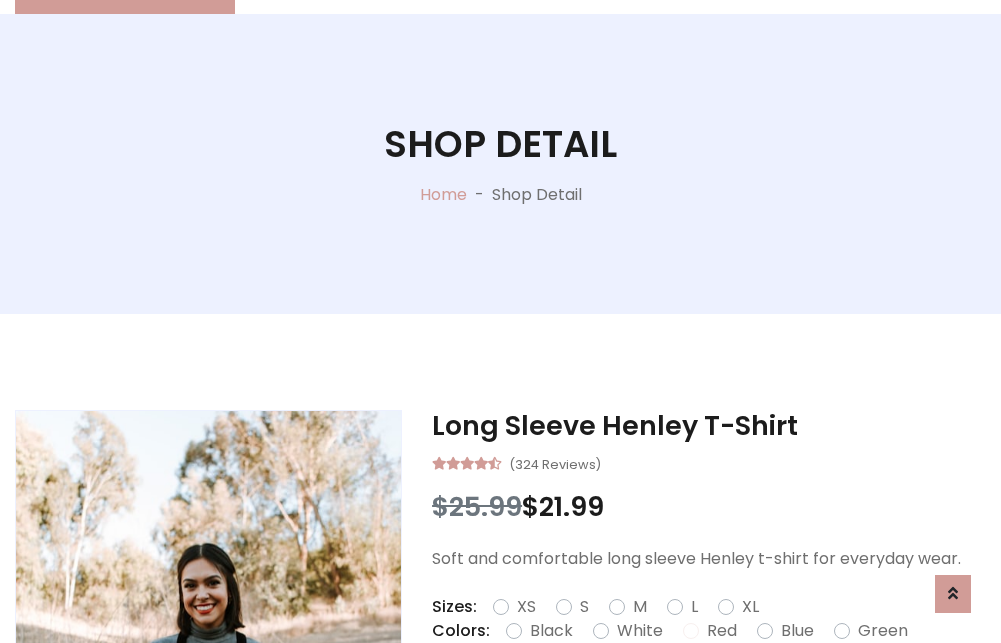 scroll, scrollTop: 237, scrollLeft: 0, axis: vertical 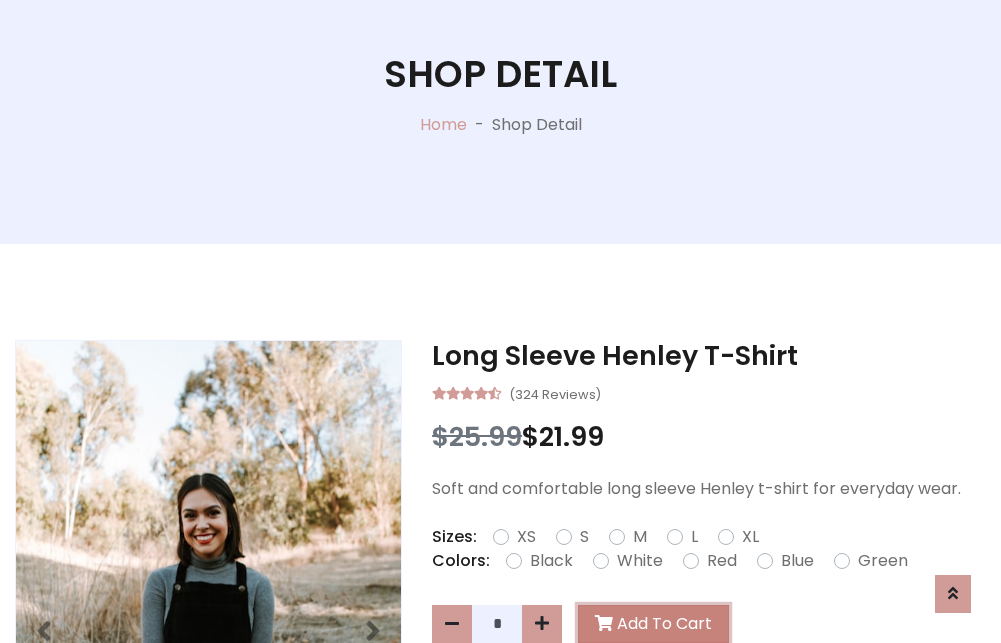 click on "Add To Cart" at bounding box center [653, 624] 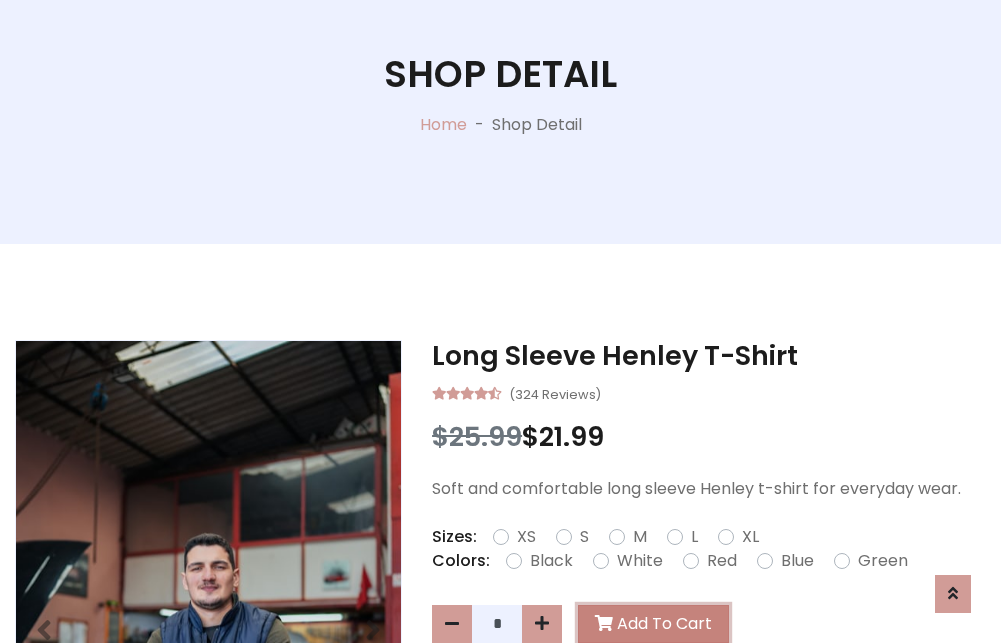 scroll, scrollTop: 0, scrollLeft: 0, axis: both 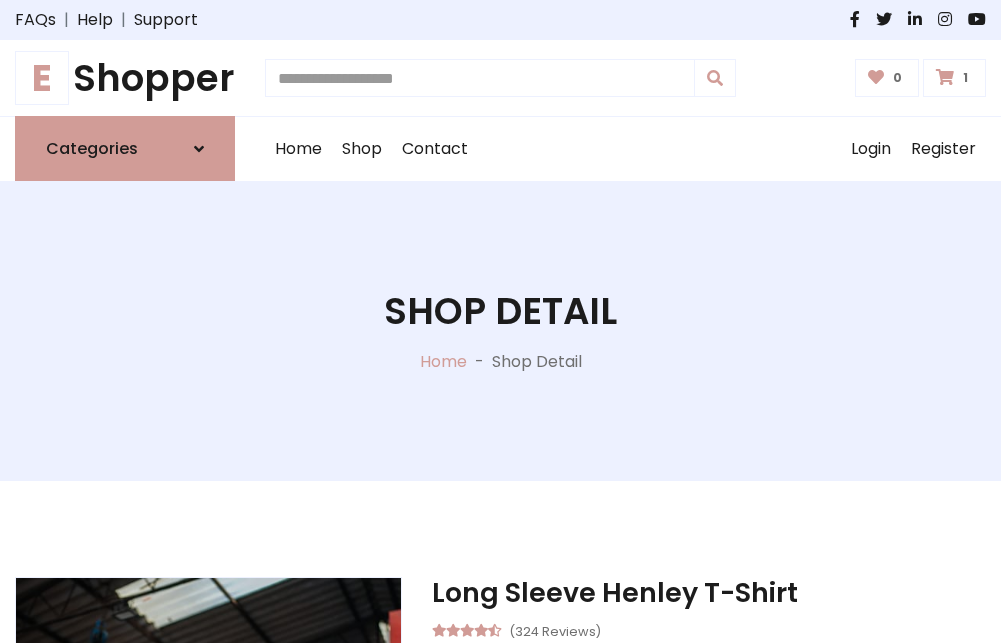 click at bounding box center [945, 77] 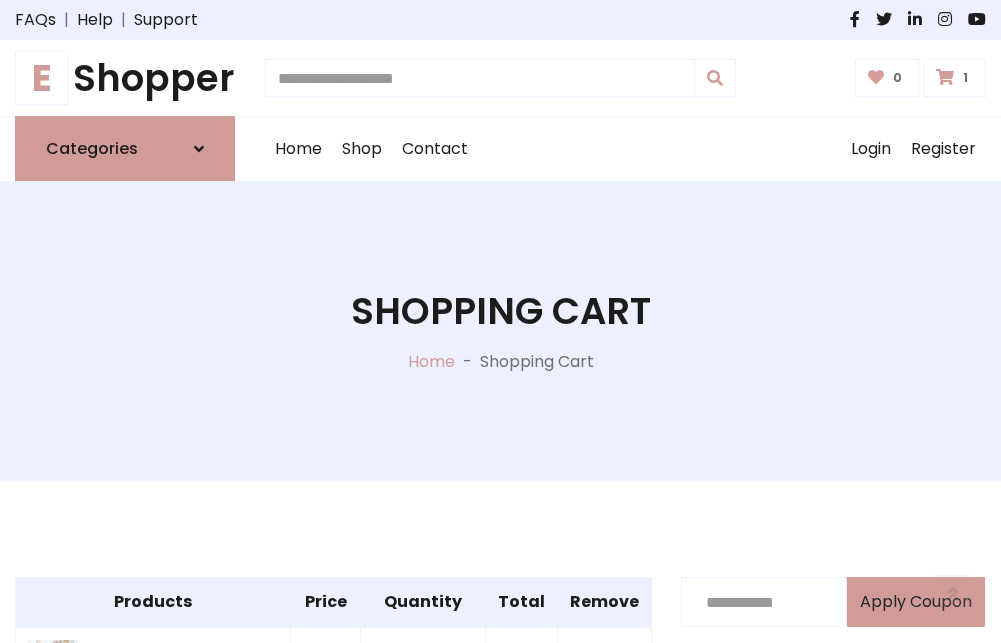 scroll, scrollTop: 474, scrollLeft: 0, axis: vertical 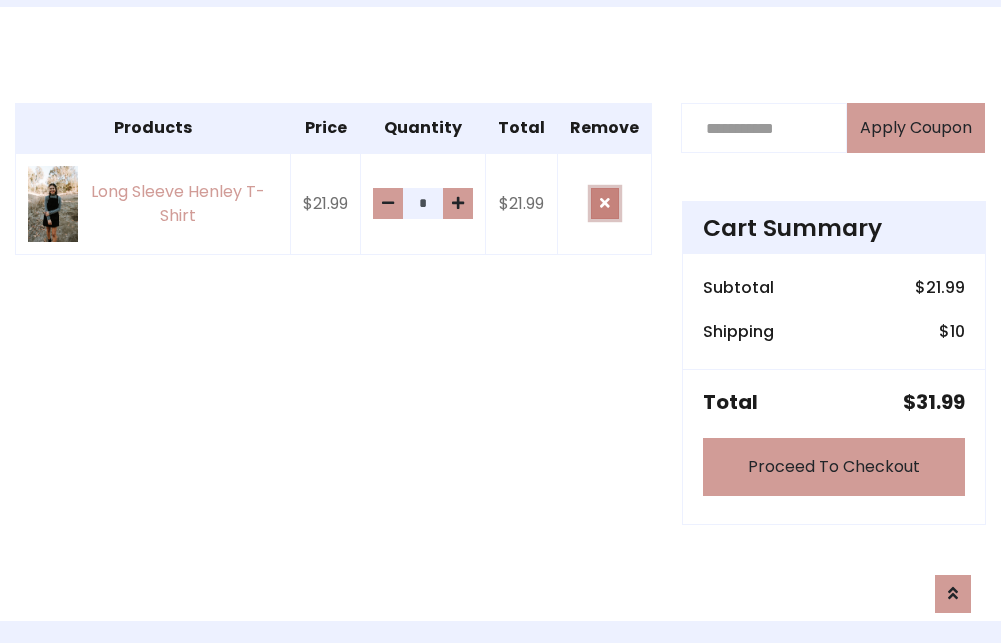 click at bounding box center (605, 203) 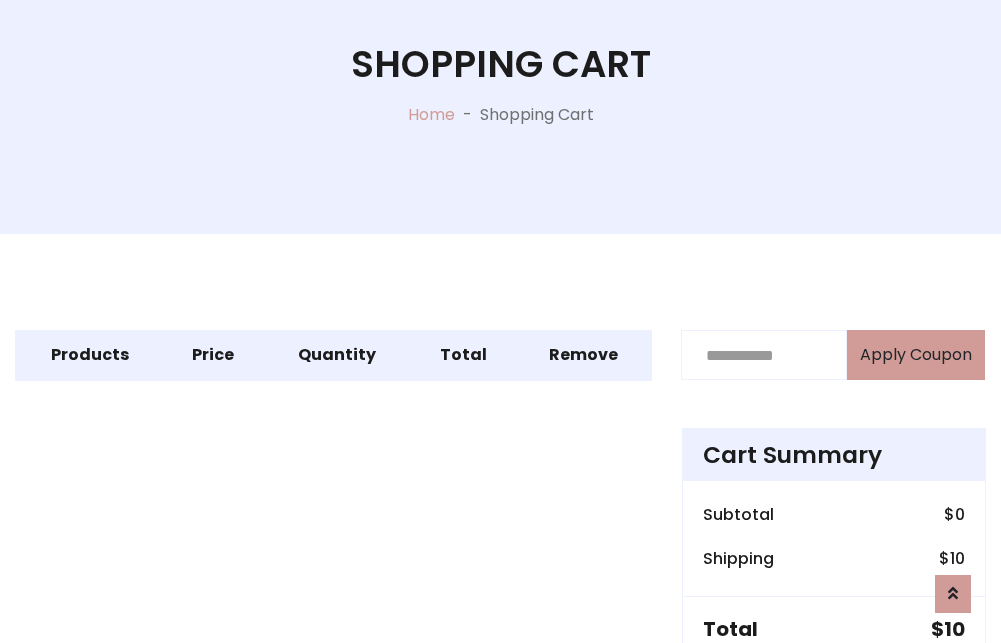 click on "Proceed To Checkout" at bounding box center (834, 694) 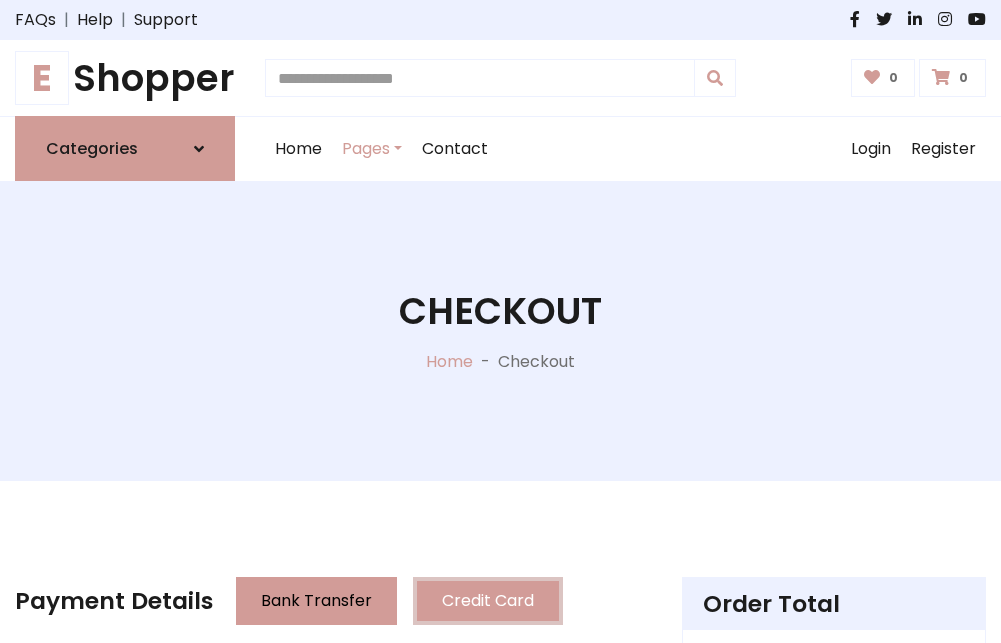 scroll, scrollTop: 137, scrollLeft: 0, axis: vertical 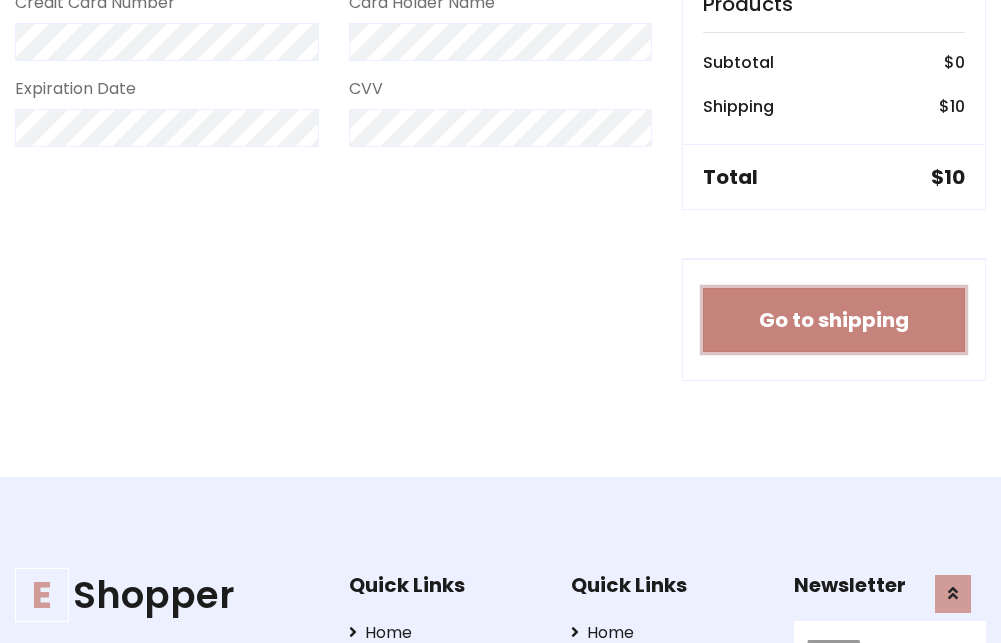 click on "Go to shipping" at bounding box center [834, 320] 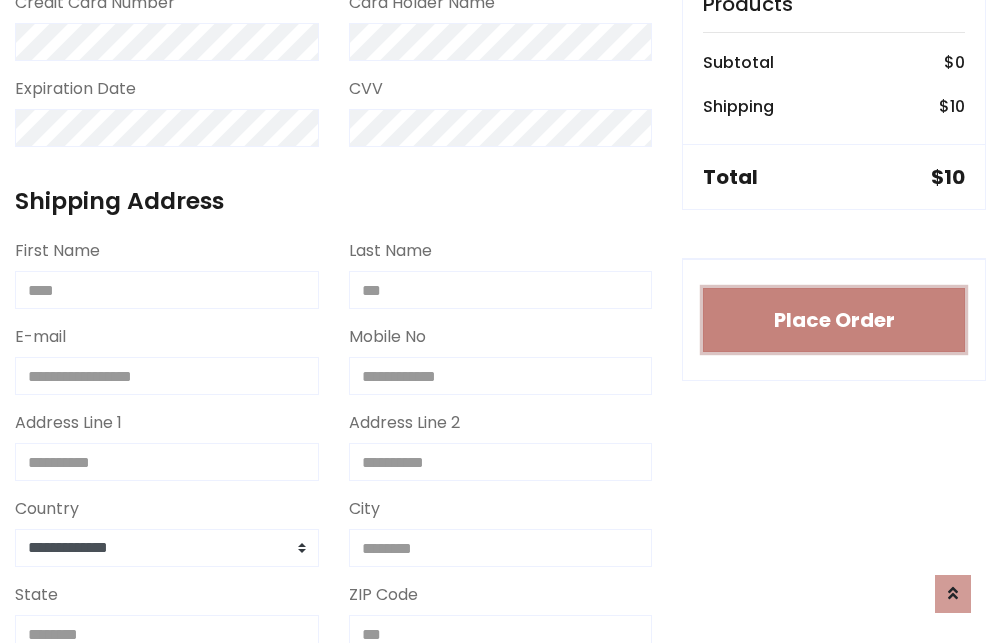 type 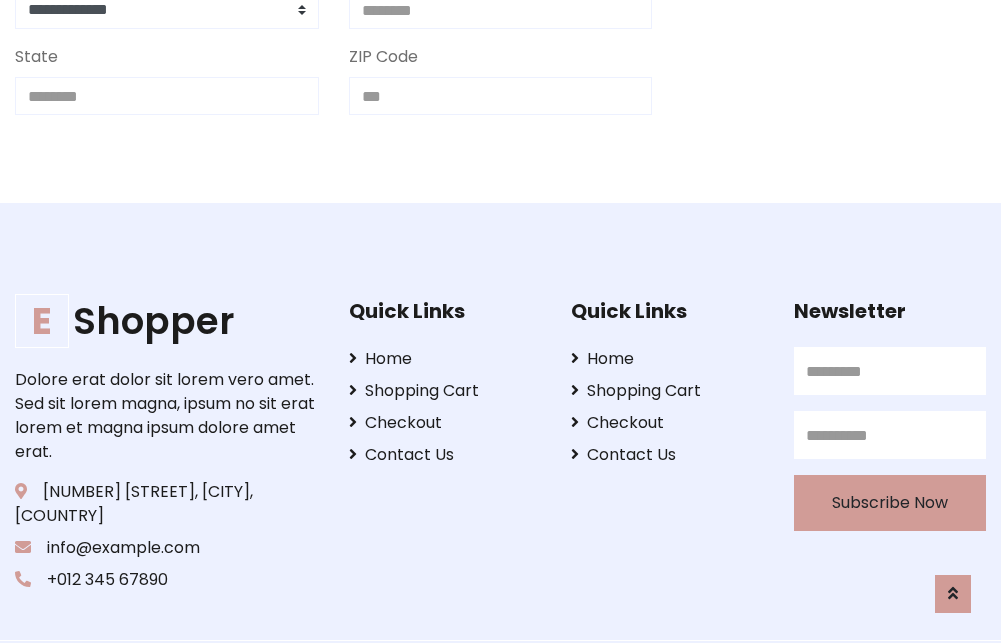 scroll, scrollTop: 713, scrollLeft: 0, axis: vertical 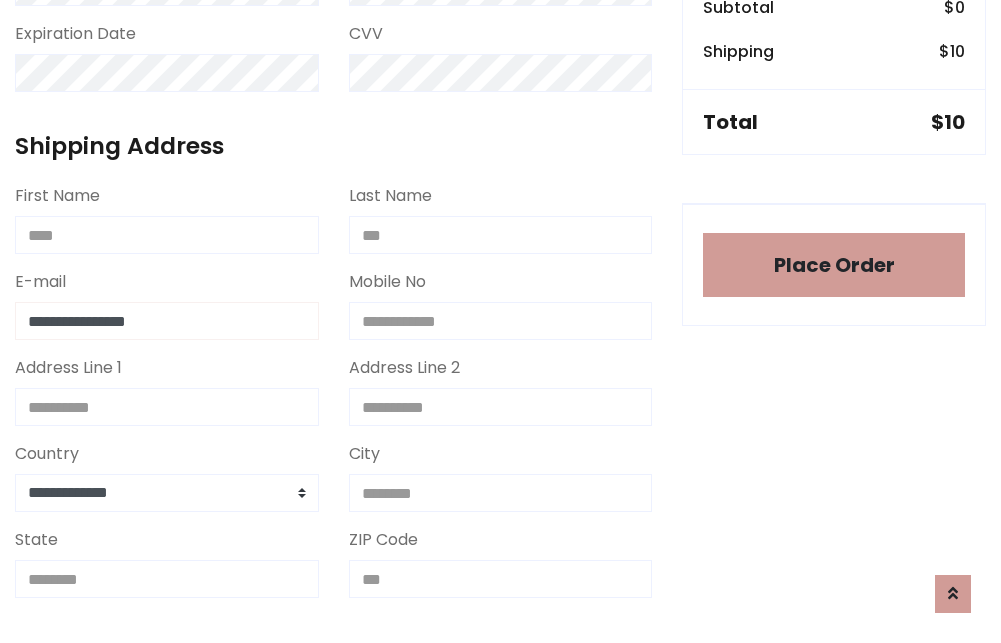 type on "**********" 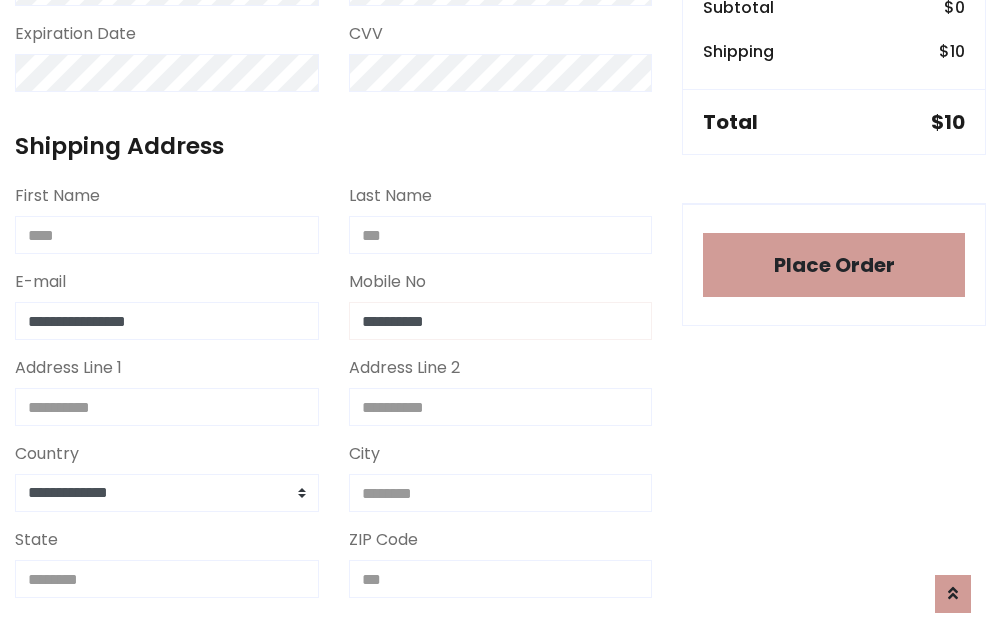 type on "**********" 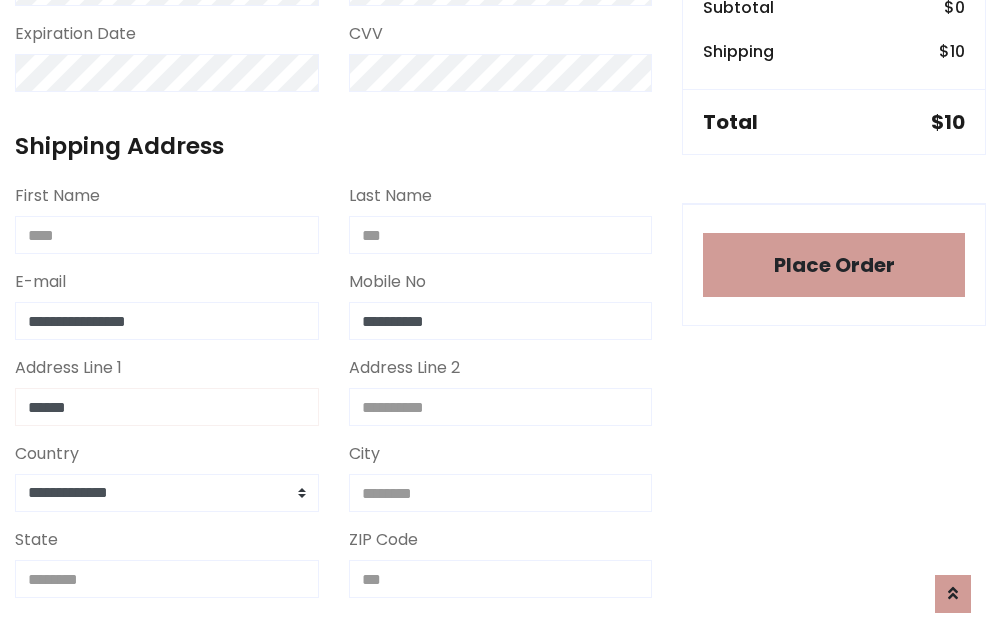 type on "******" 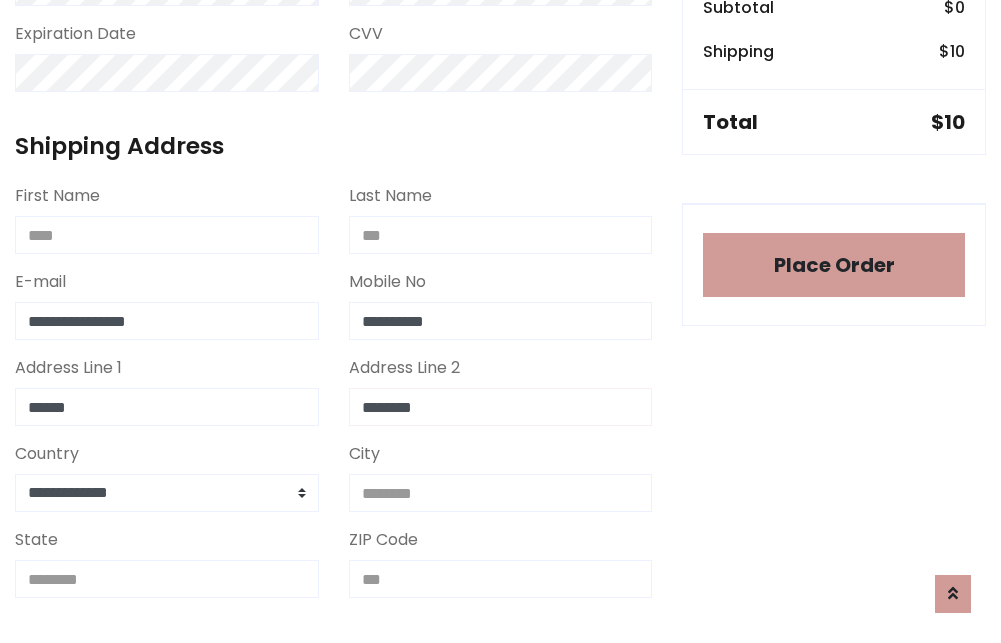 type on "********" 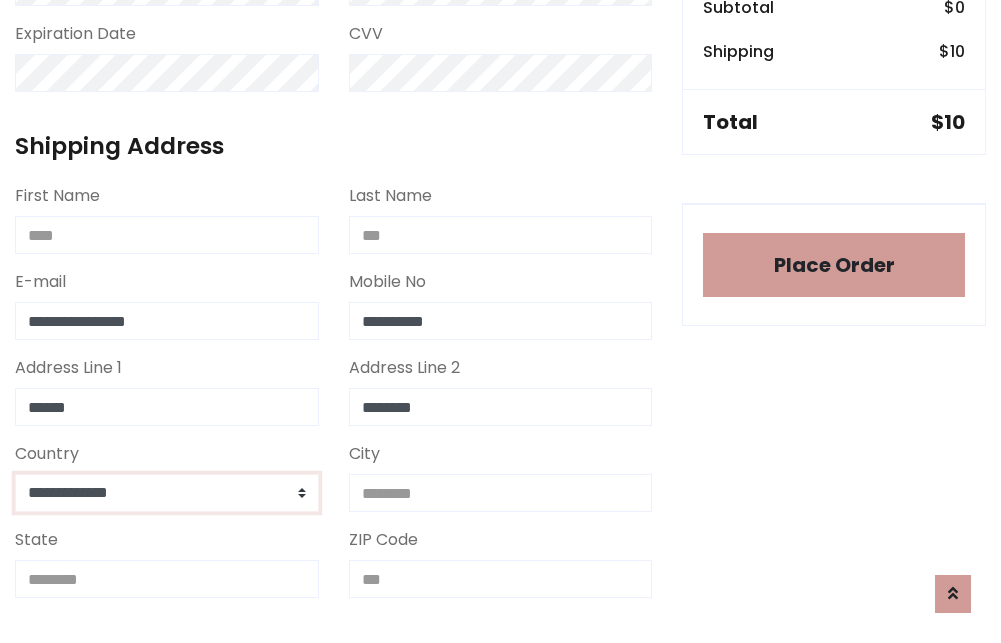select on "*******" 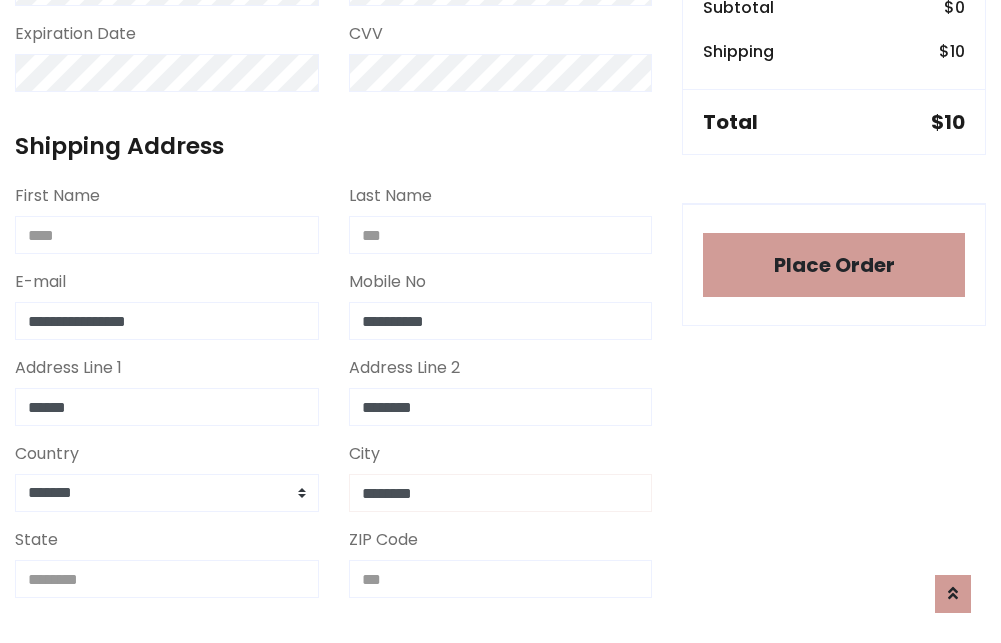 type on "********" 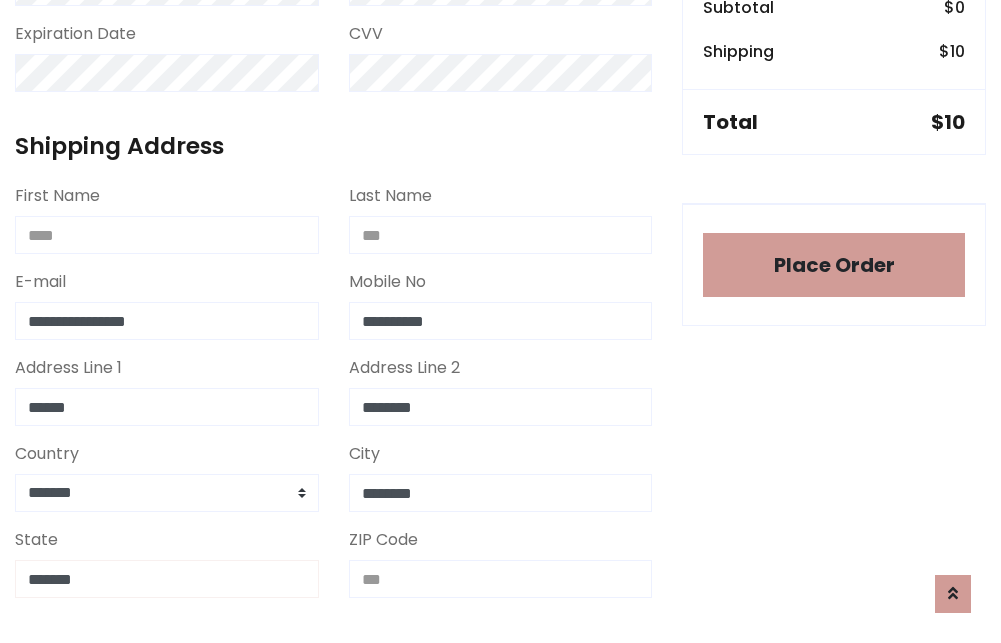 type on "*******" 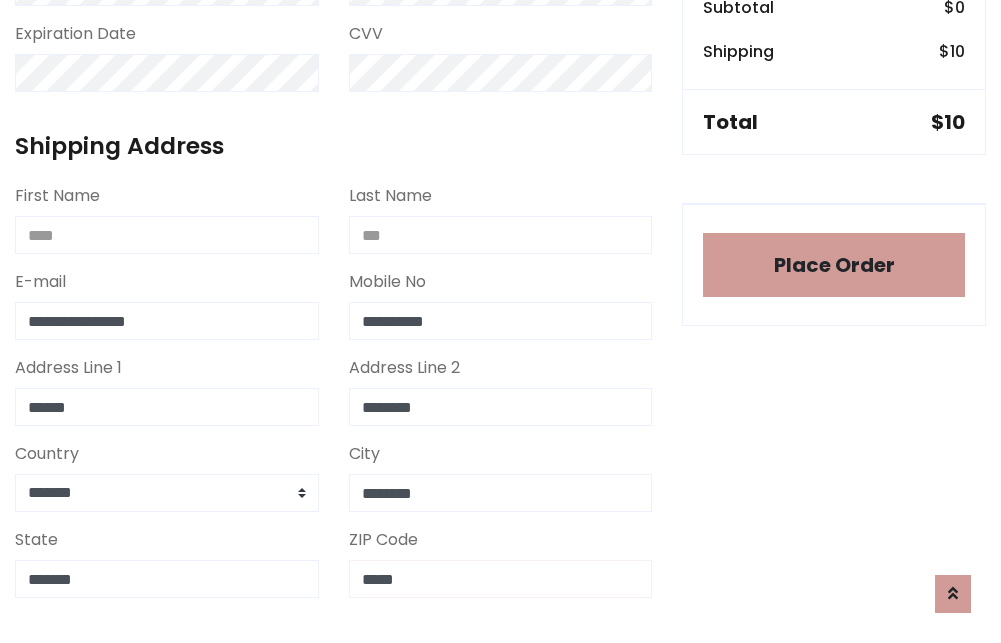 scroll, scrollTop: 403, scrollLeft: 0, axis: vertical 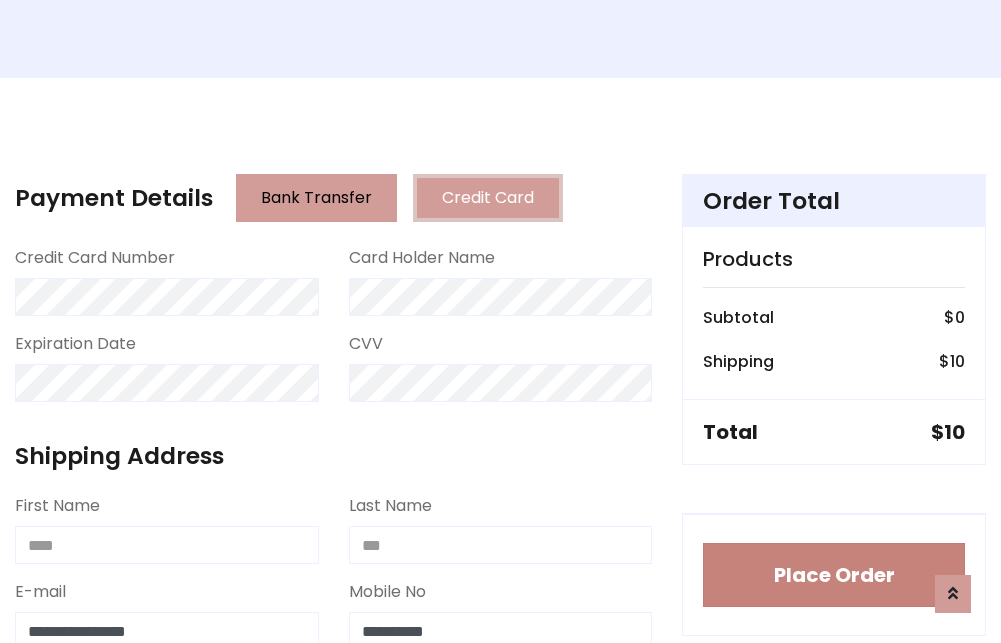 type on "*****" 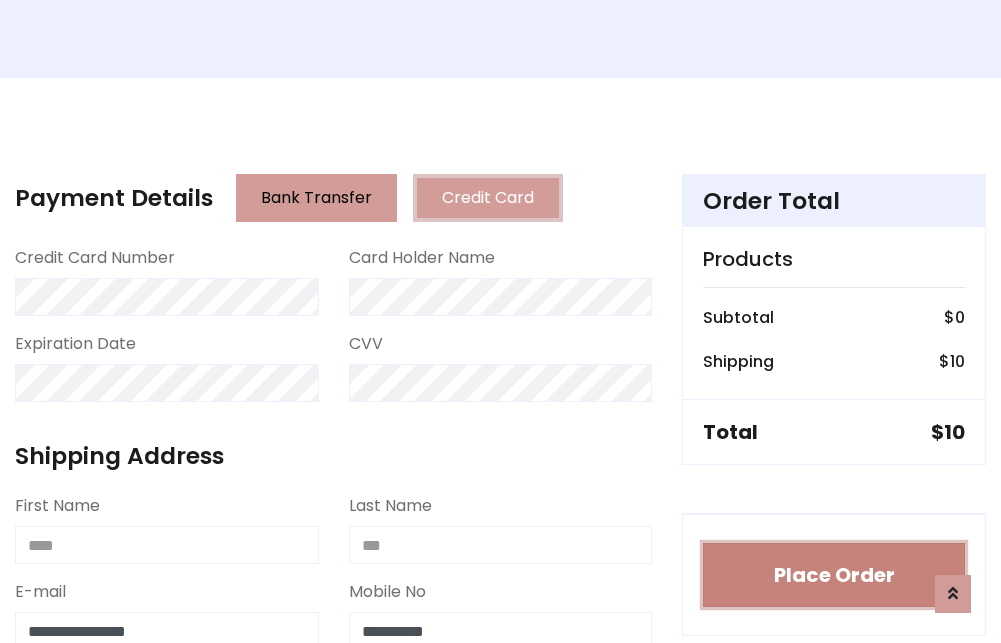 click on "Place Order" at bounding box center [834, 575] 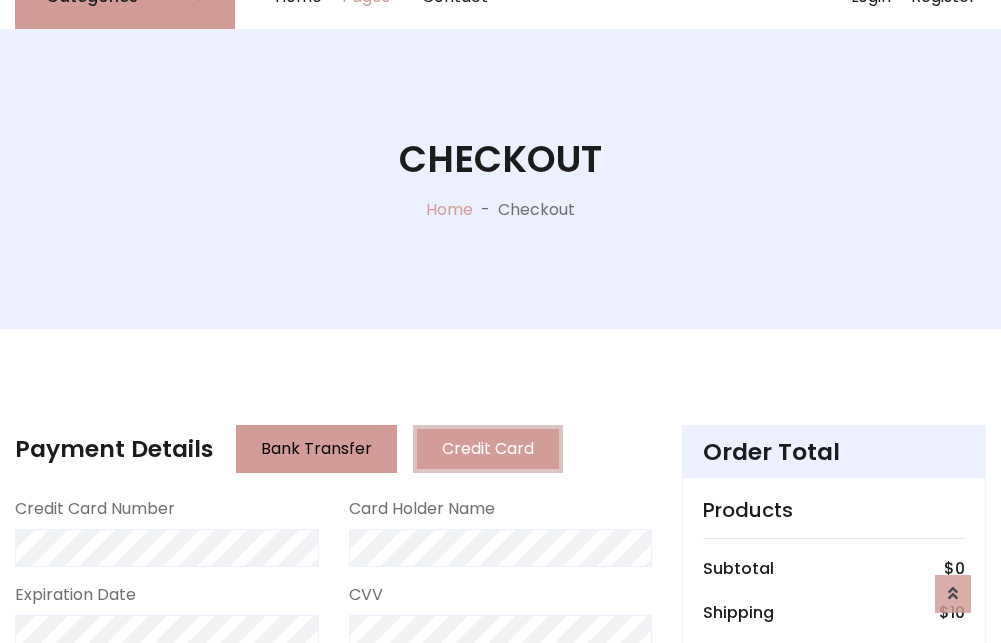 scroll, scrollTop: 0, scrollLeft: 0, axis: both 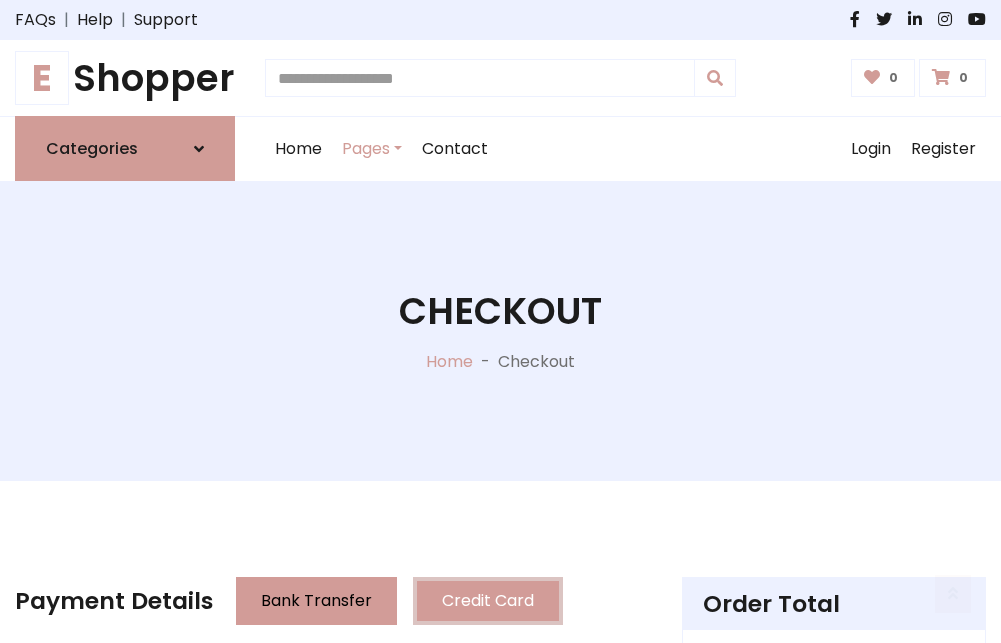 click on "E Shopper" at bounding box center [125, 78] 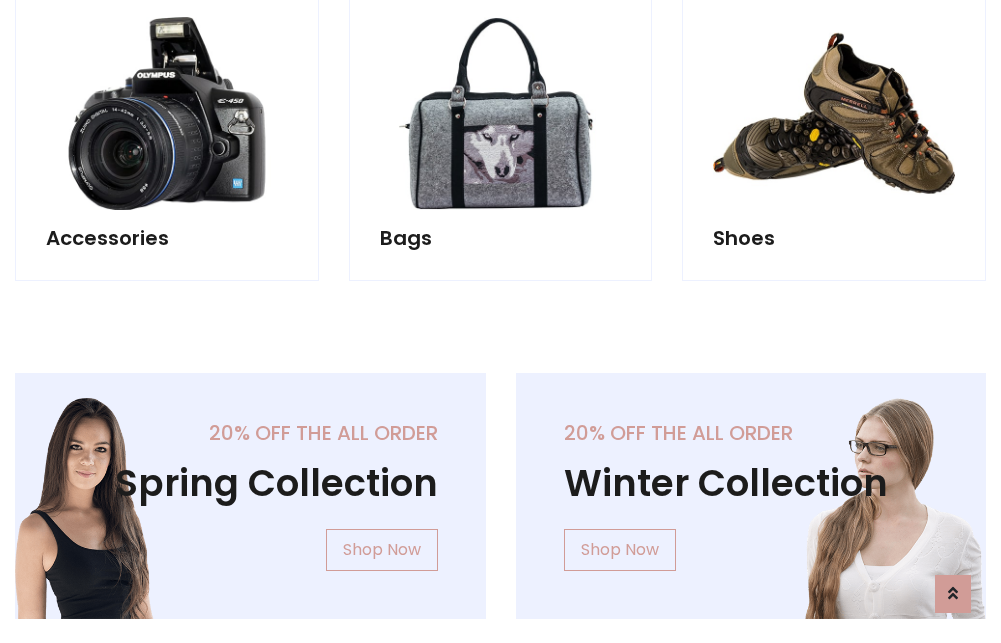 scroll, scrollTop: 770, scrollLeft: 0, axis: vertical 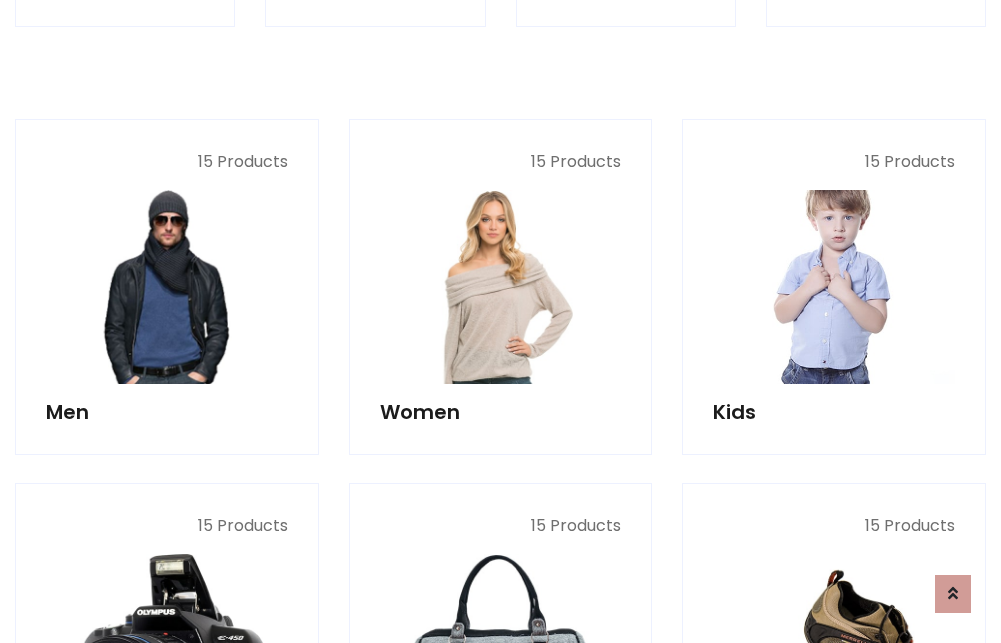 click at bounding box center [834, 287] 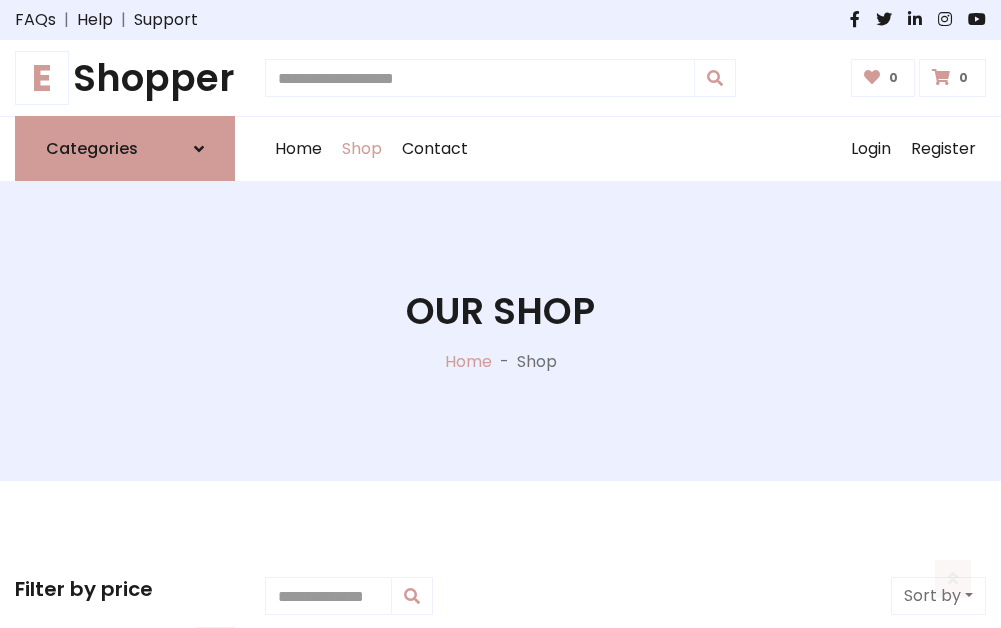 scroll, scrollTop: 549, scrollLeft: 0, axis: vertical 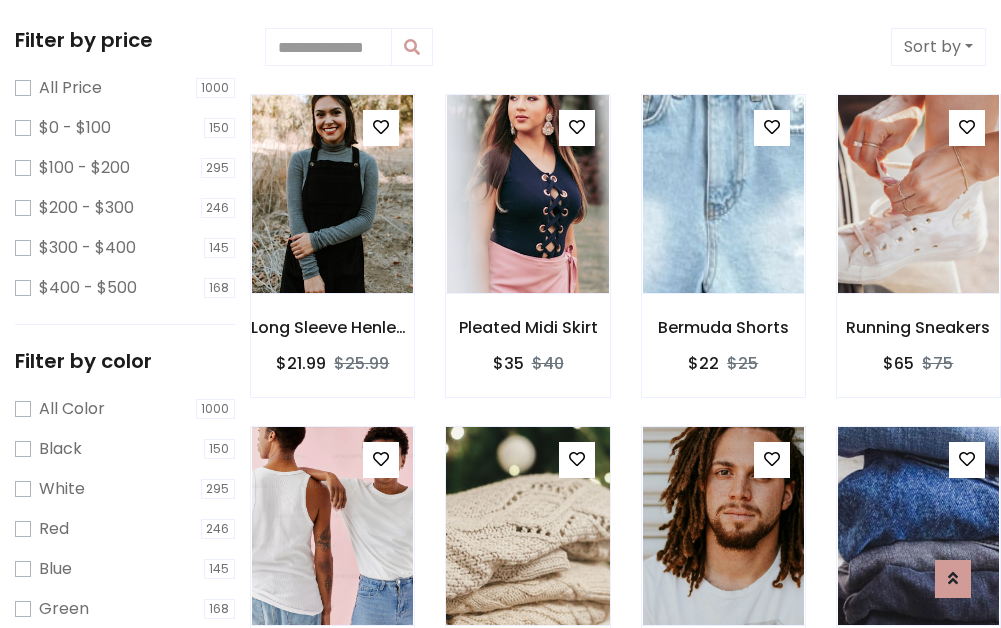 click at bounding box center [577, 459] 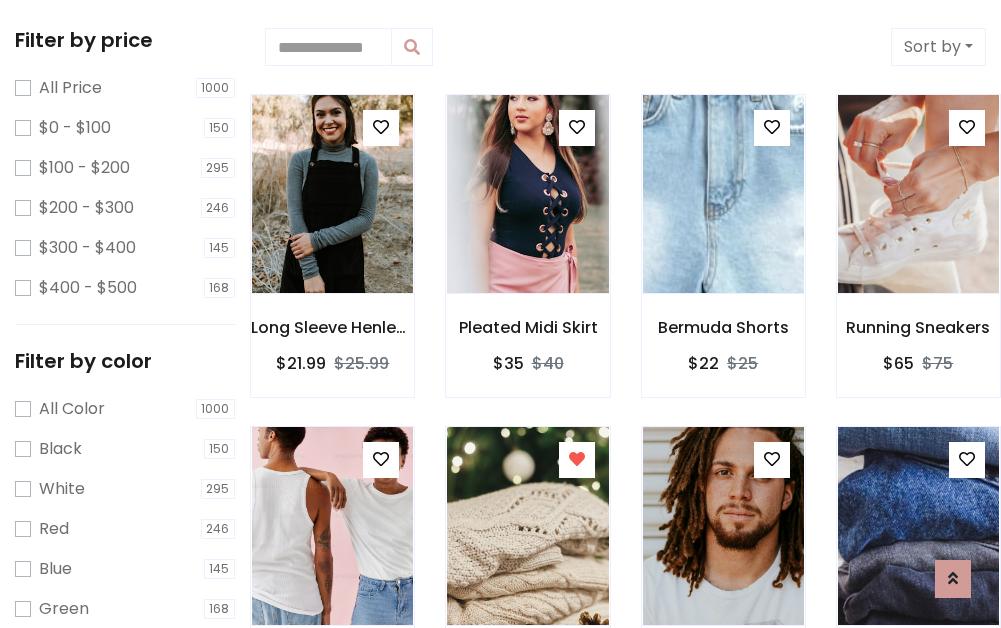 click at bounding box center (723, 857) 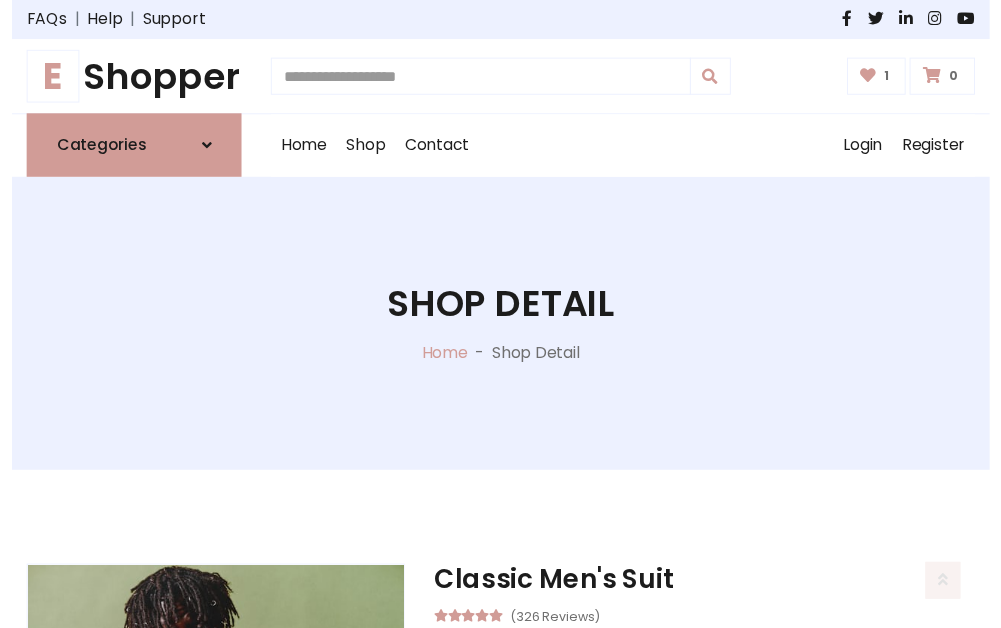 scroll, scrollTop: 262, scrollLeft: 0, axis: vertical 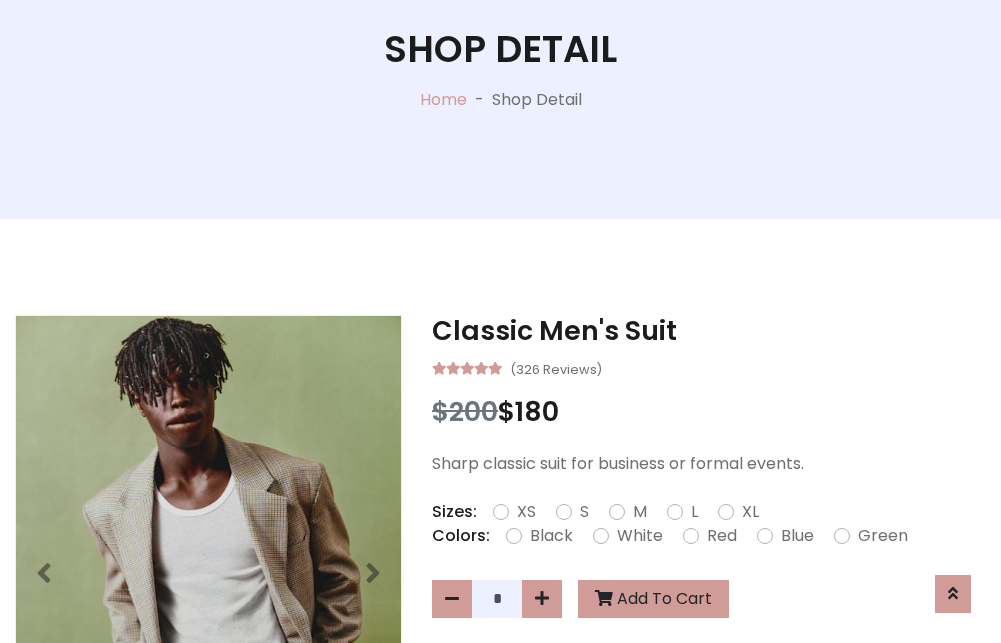 click on "XL" at bounding box center (750, 512) 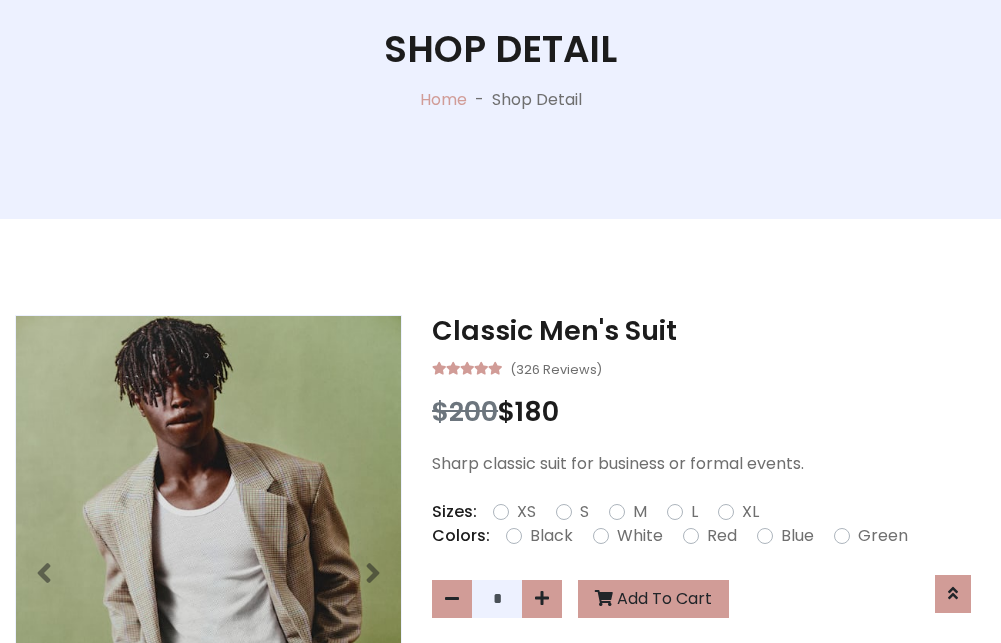 click on "Black" at bounding box center (551, 536) 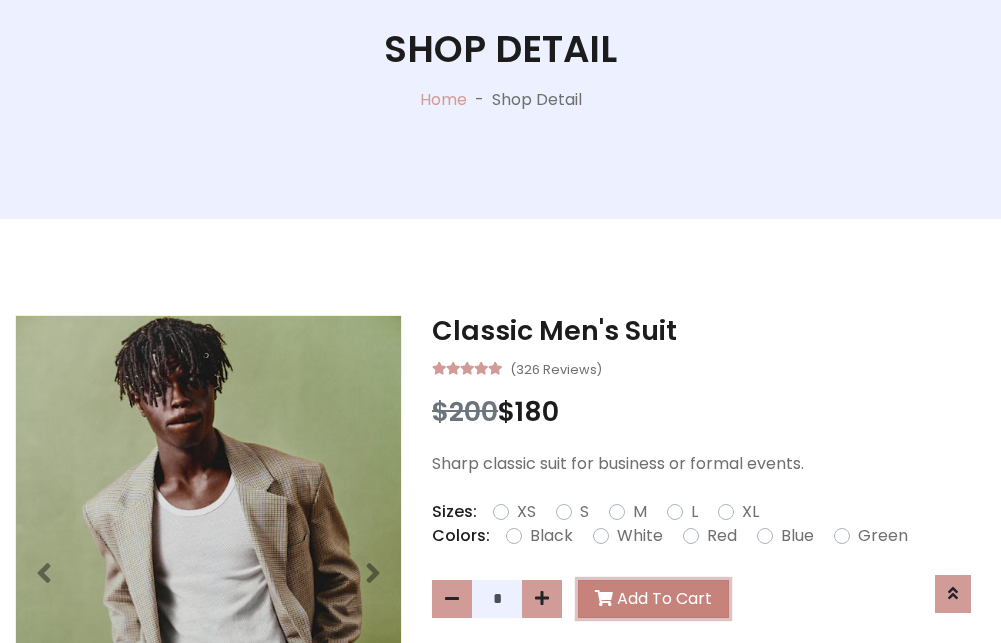 click on "Add To Cart" at bounding box center [653, 599] 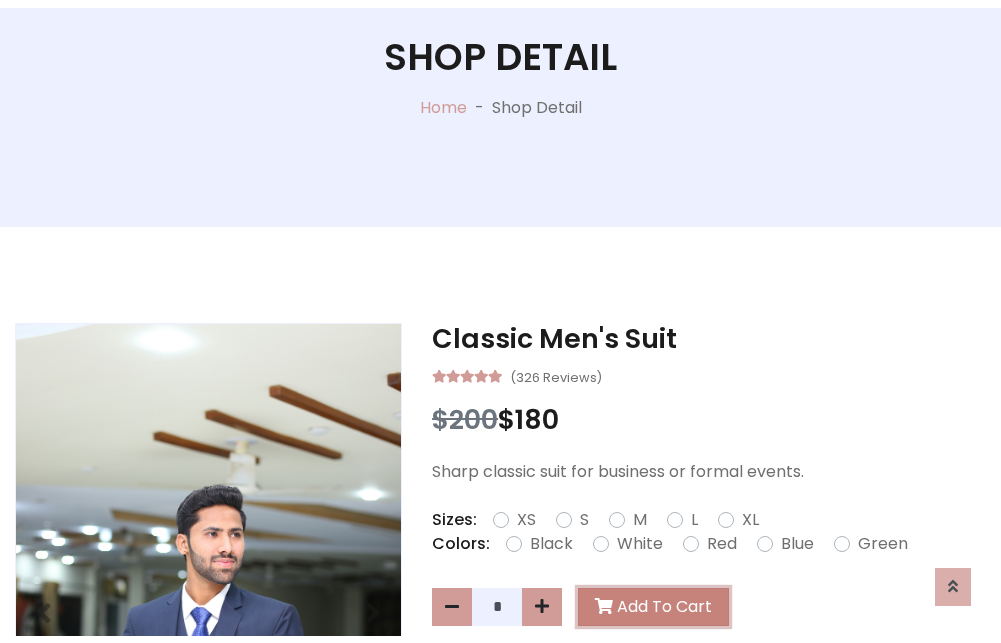 scroll, scrollTop: 0, scrollLeft: 0, axis: both 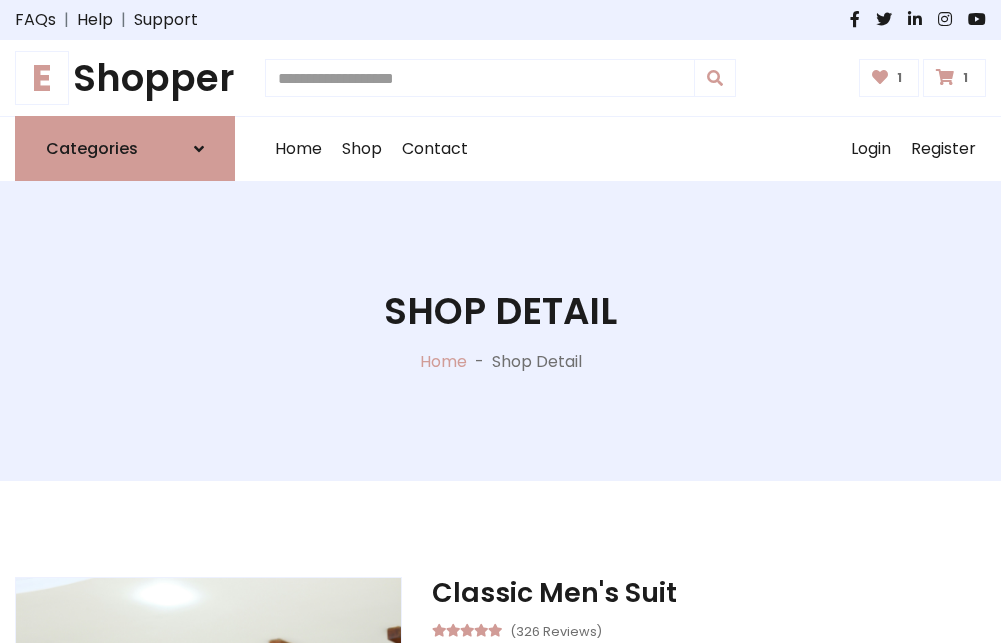 click at bounding box center [945, 77] 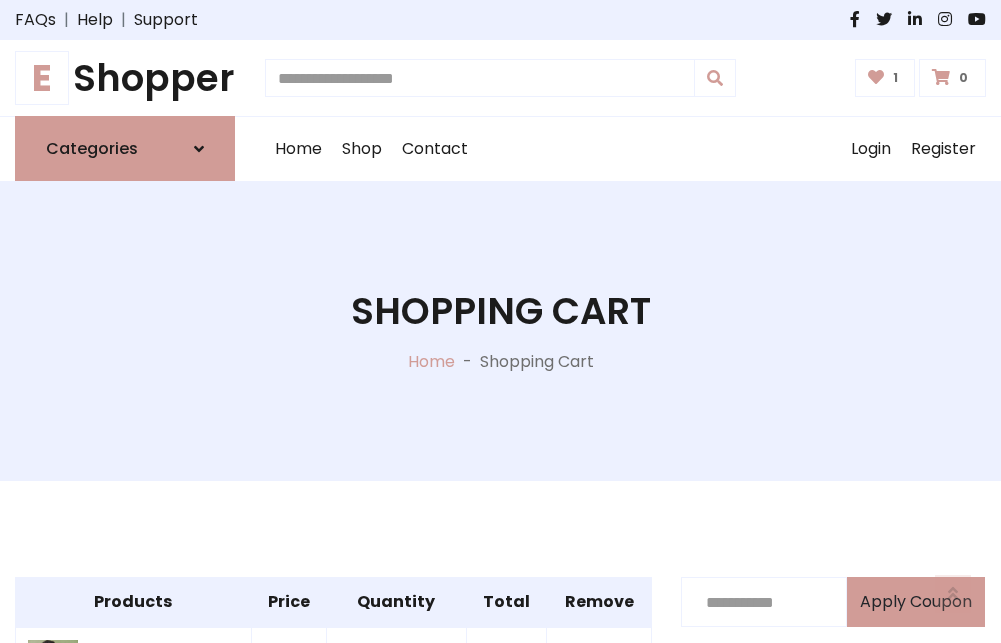 scroll, scrollTop: 570, scrollLeft: 0, axis: vertical 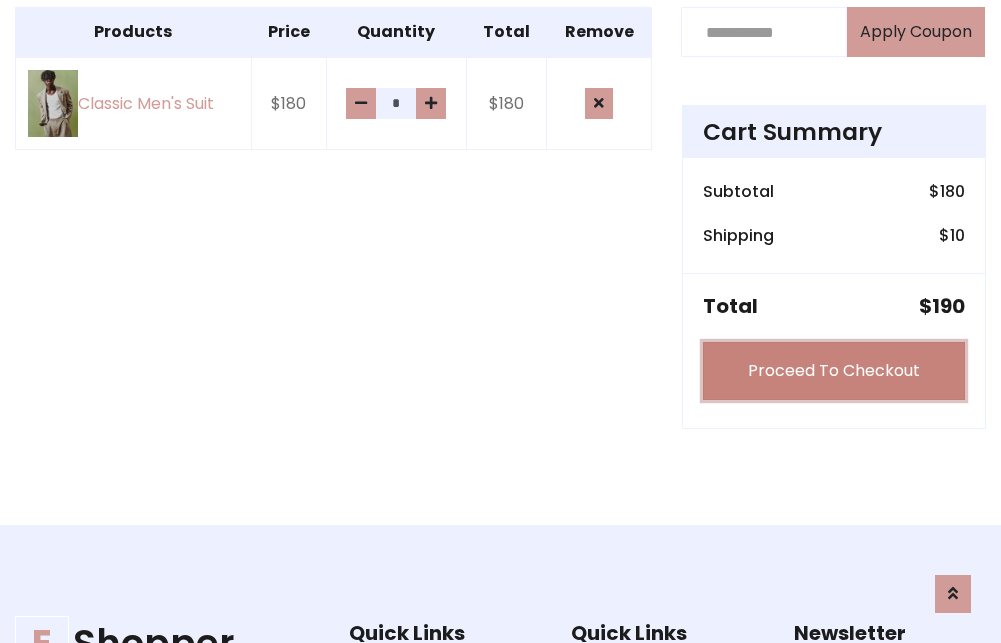 click on "Proceed To Checkout" at bounding box center (834, 371) 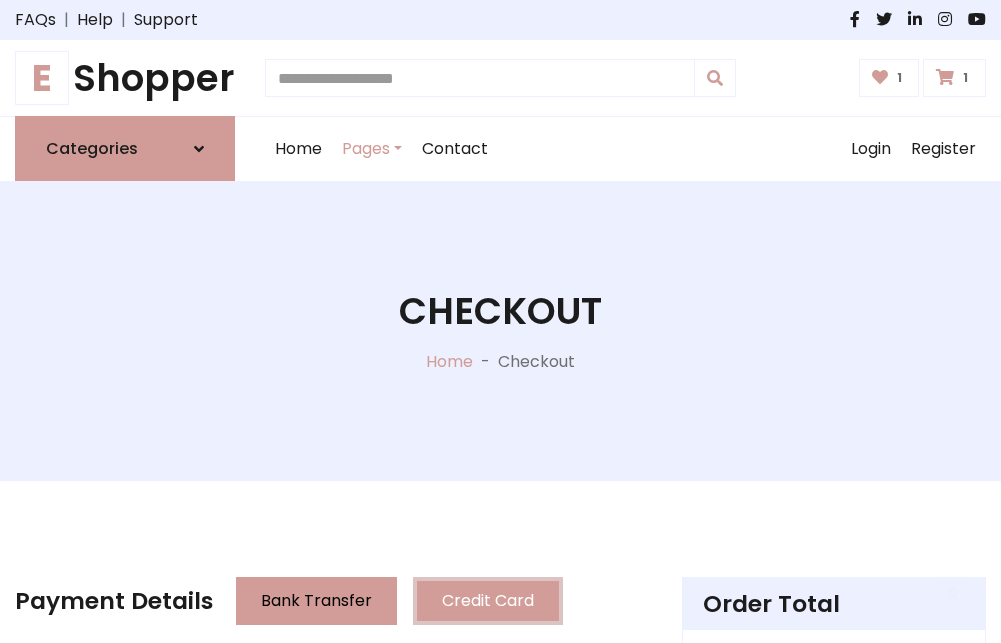 scroll, scrollTop: 201, scrollLeft: 0, axis: vertical 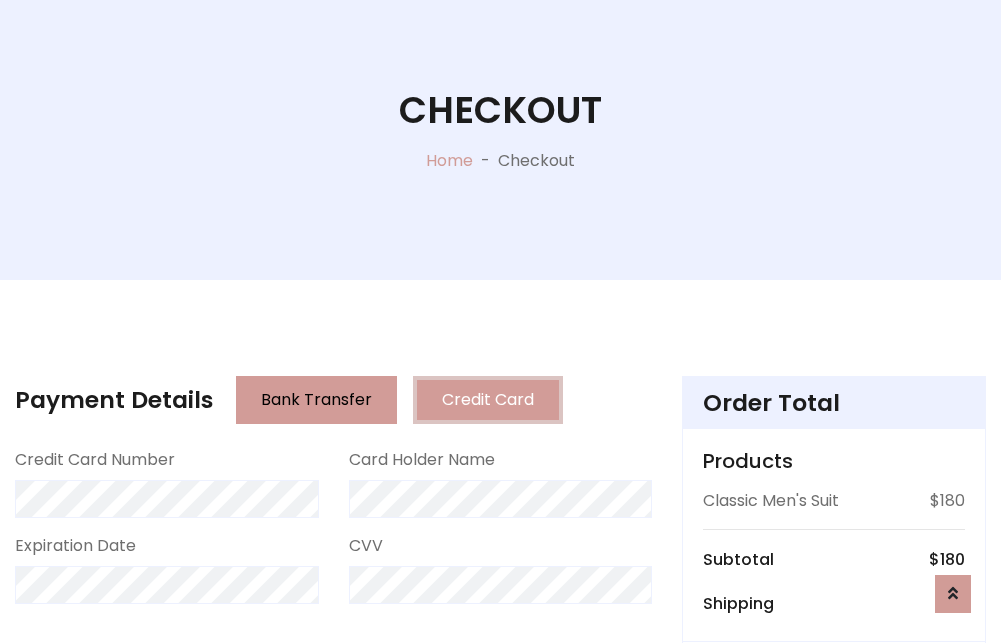 click on "Go to shipping" at bounding box center (834, 817) 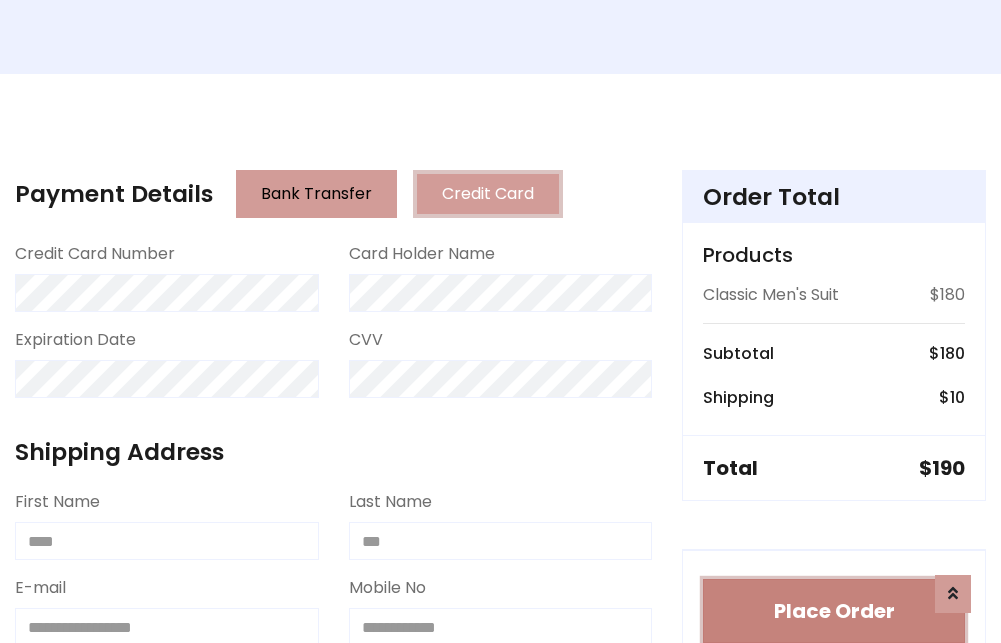 type 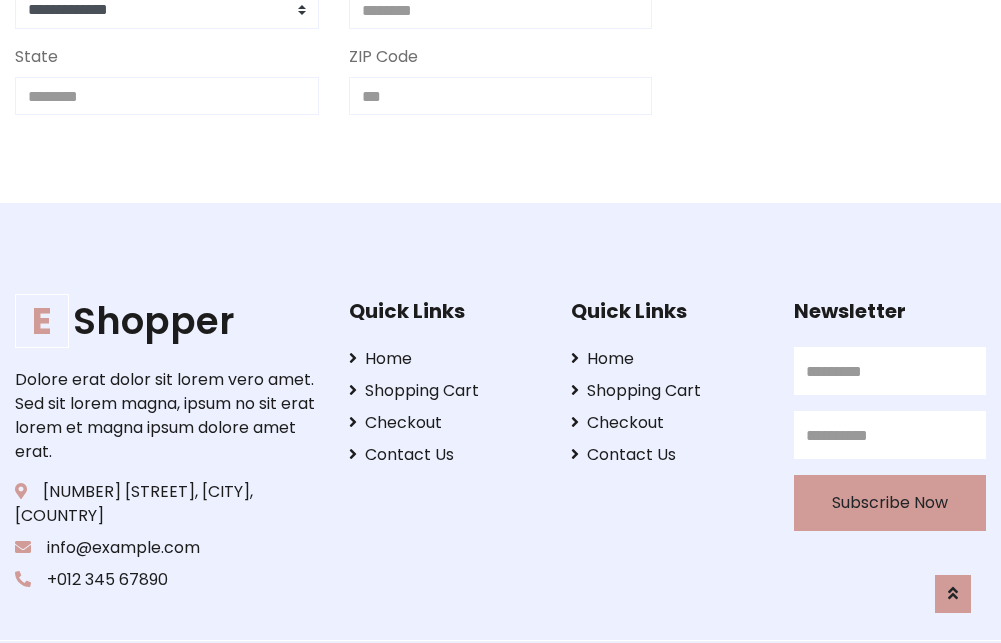 scroll, scrollTop: 713, scrollLeft: 0, axis: vertical 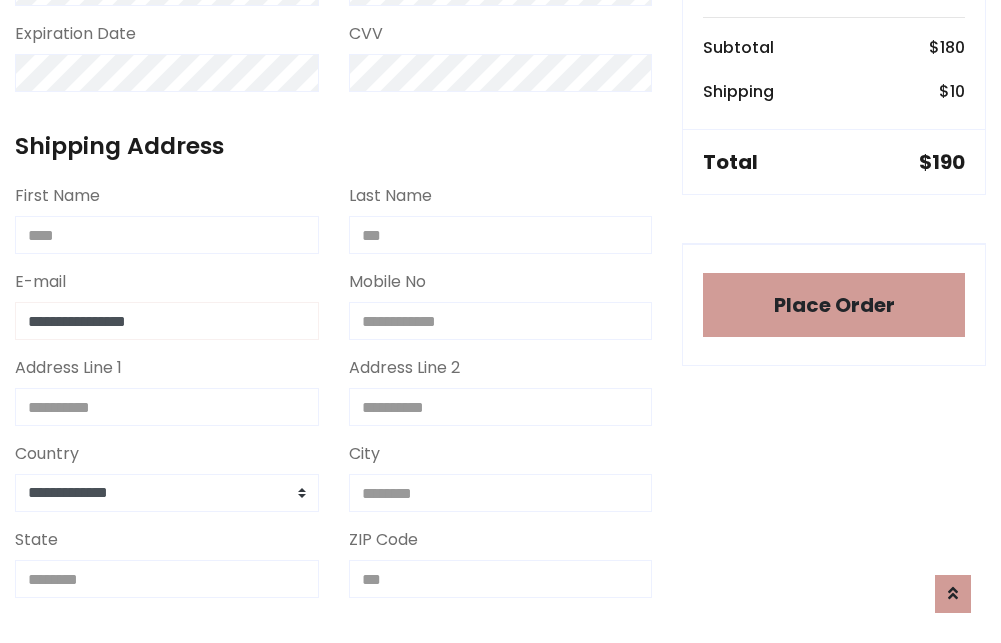 type on "**********" 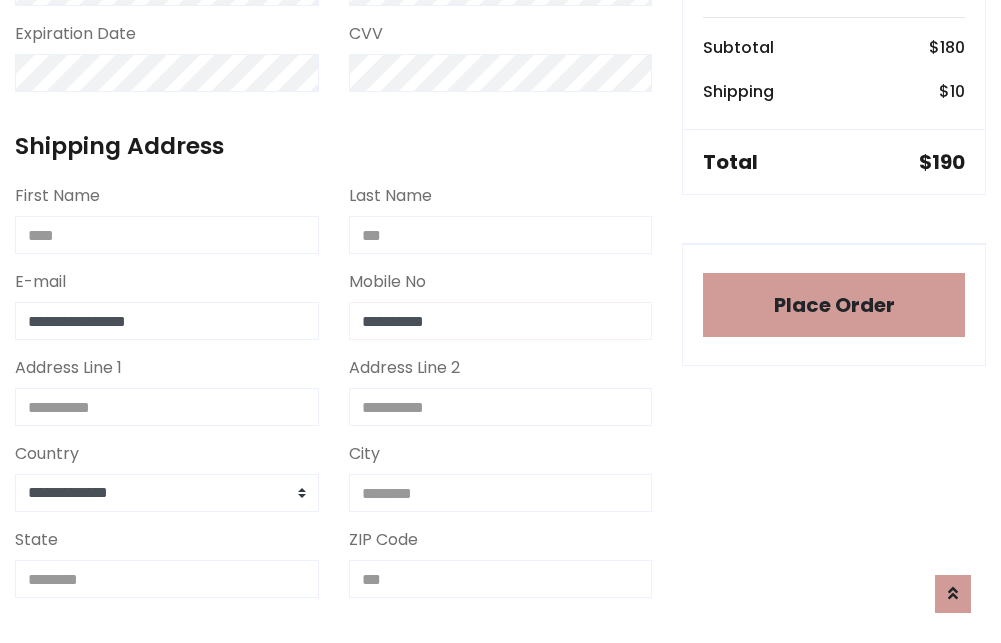 scroll, scrollTop: 573, scrollLeft: 0, axis: vertical 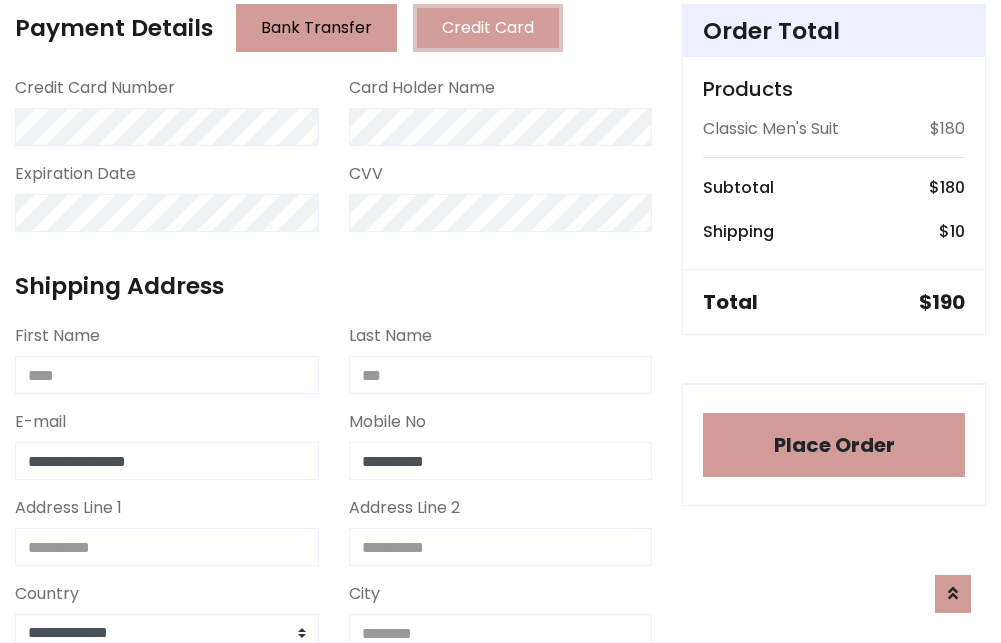 type on "**********" 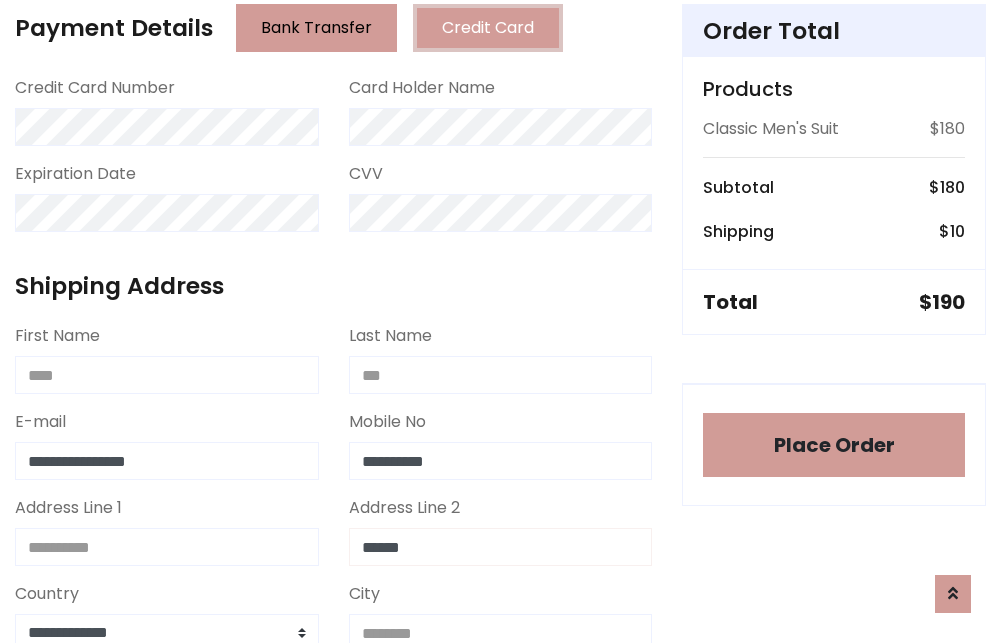 type on "******" 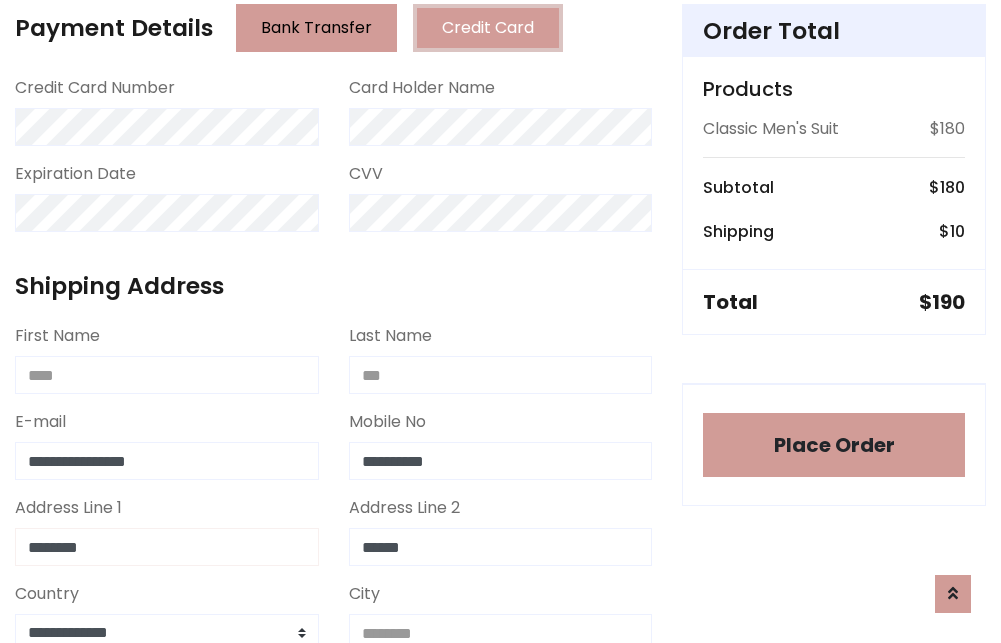 type on "********" 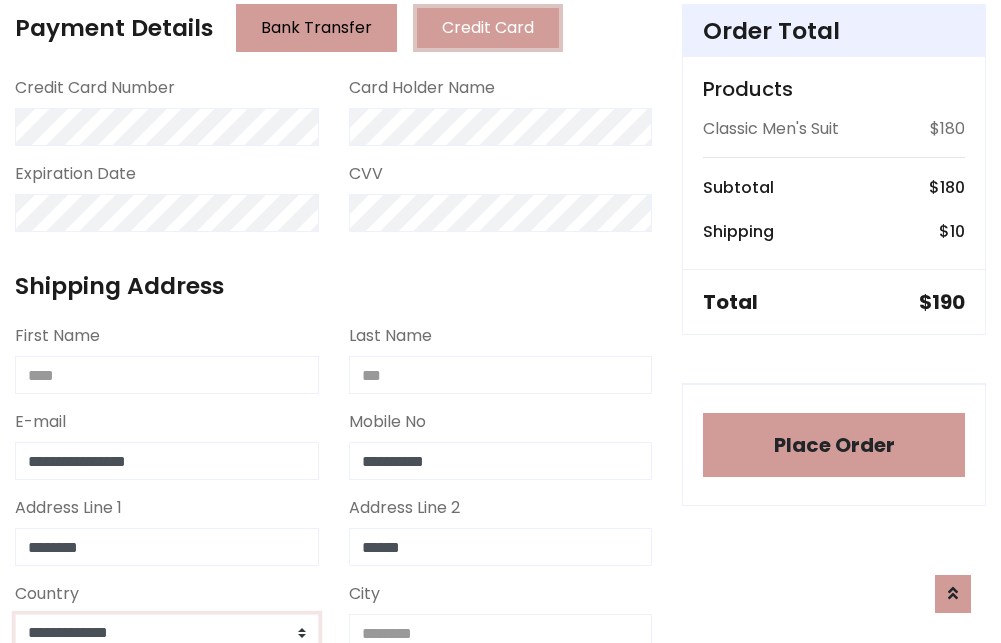 select on "*******" 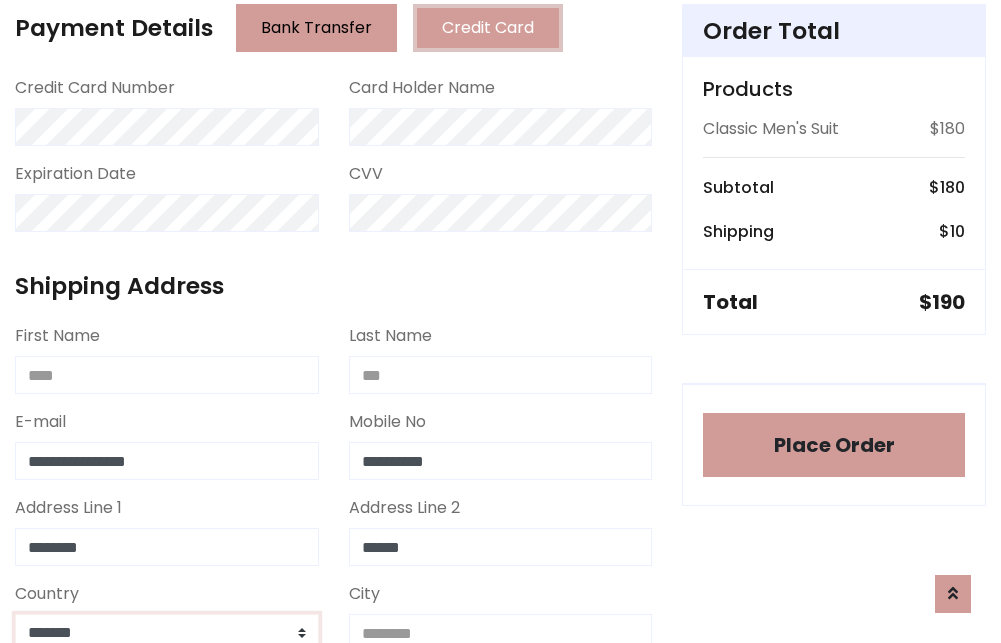 scroll, scrollTop: 583, scrollLeft: 0, axis: vertical 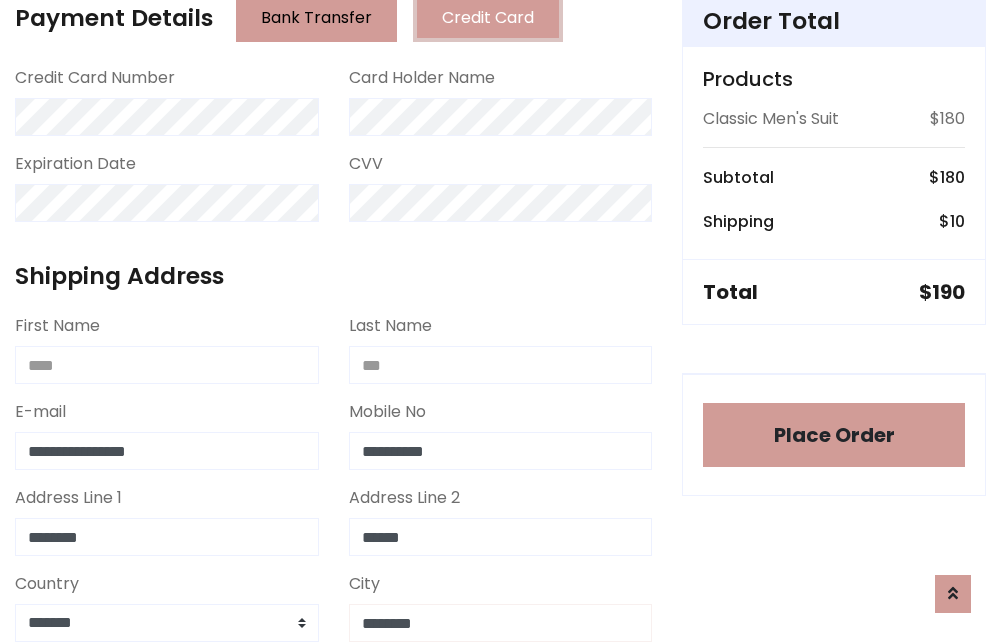 type on "********" 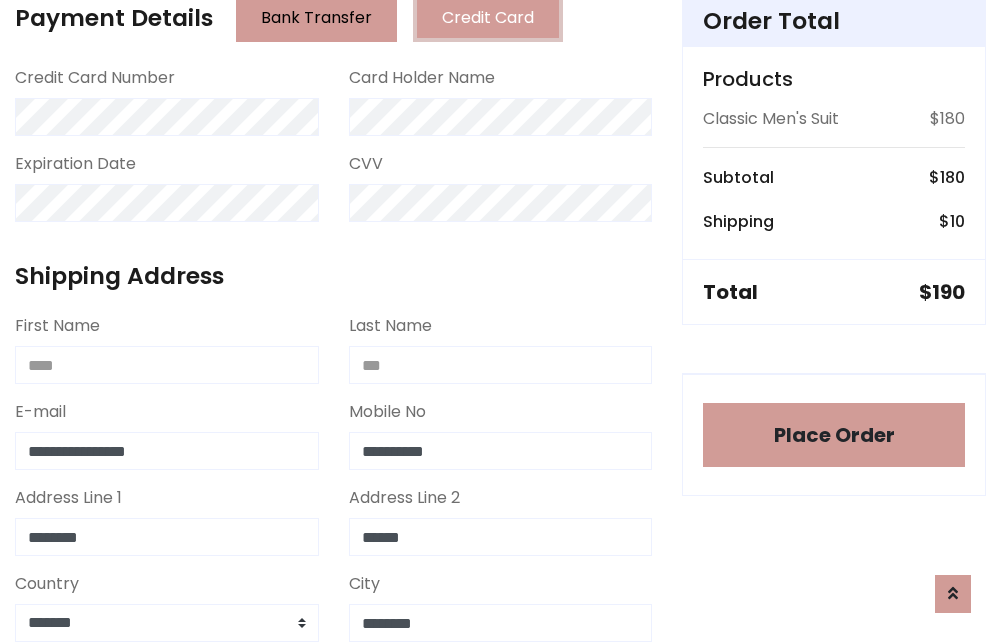 scroll, scrollTop: 971, scrollLeft: 0, axis: vertical 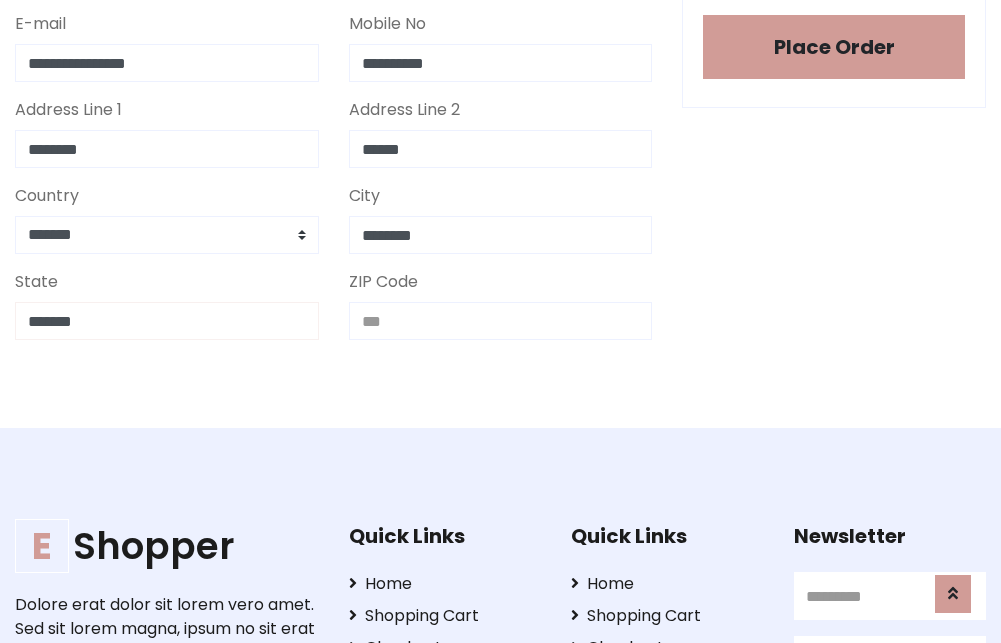 type on "*******" 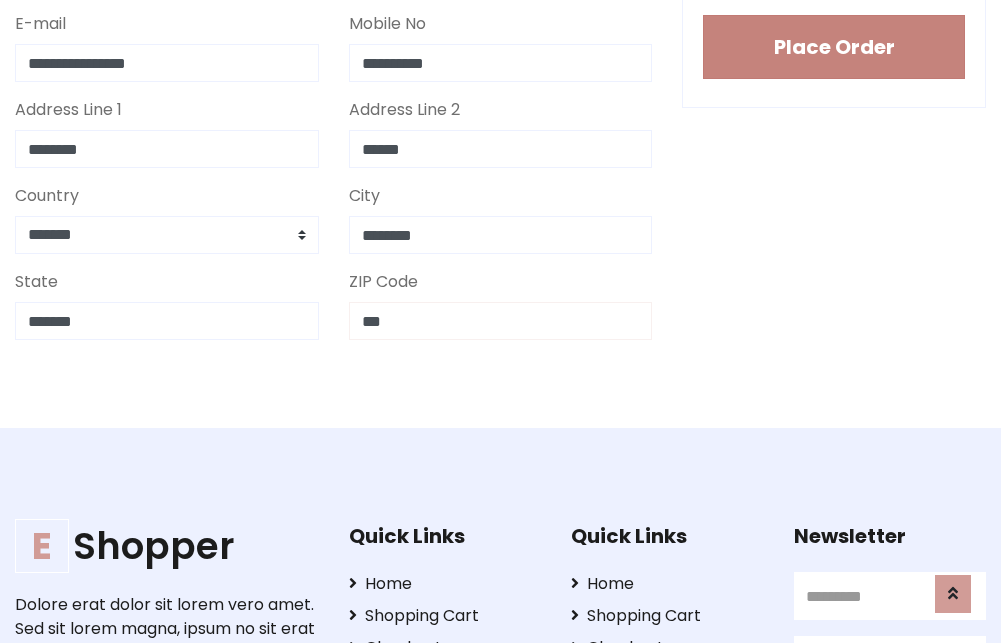 type on "***" 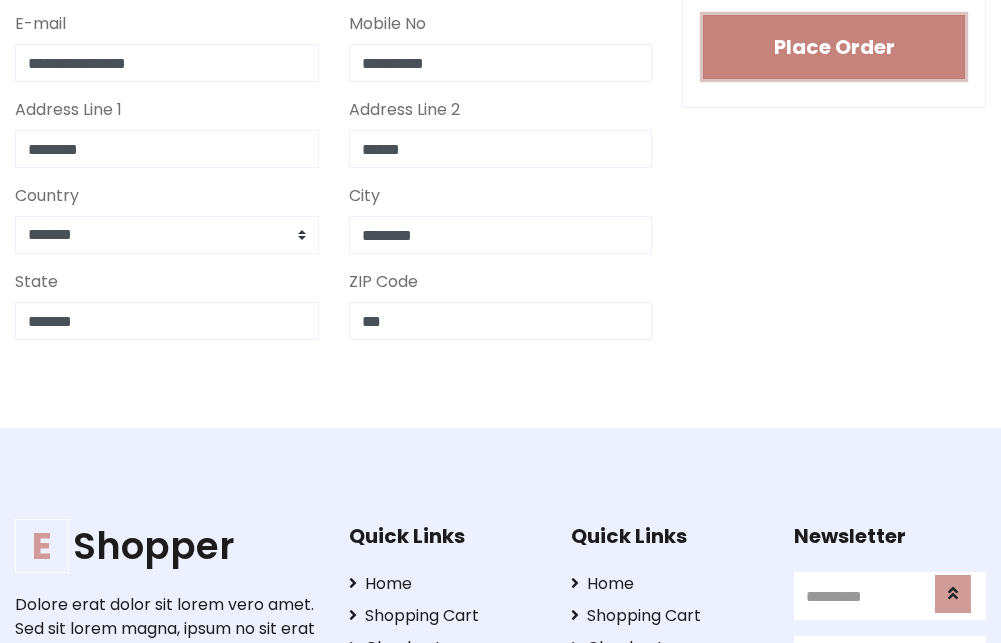 click on "Place Order" at bounding box center [834, 47] 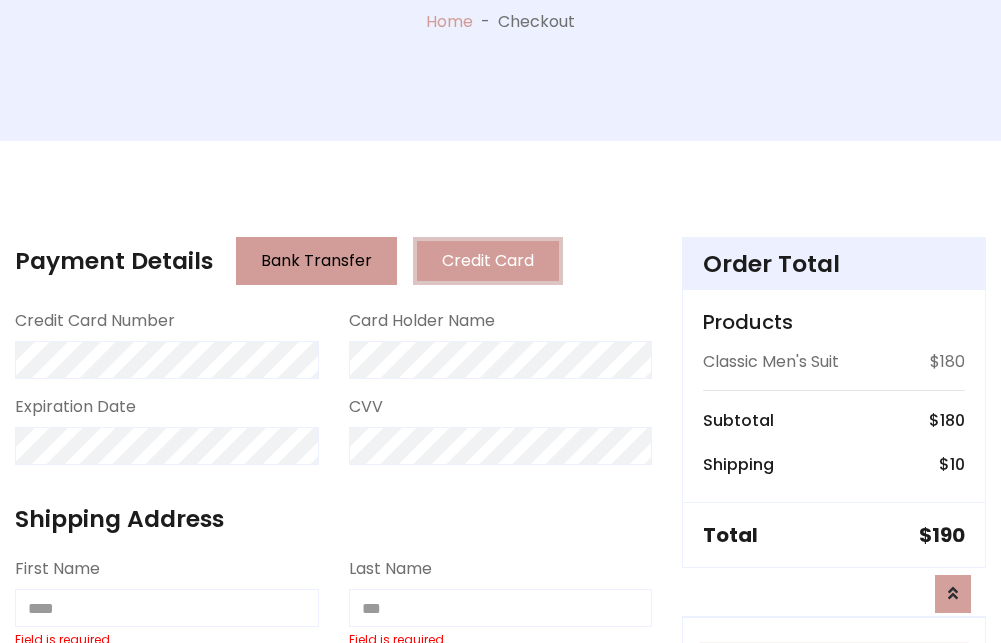 scroll, scrollTop: 0, scrollLeft: 0, axis: both 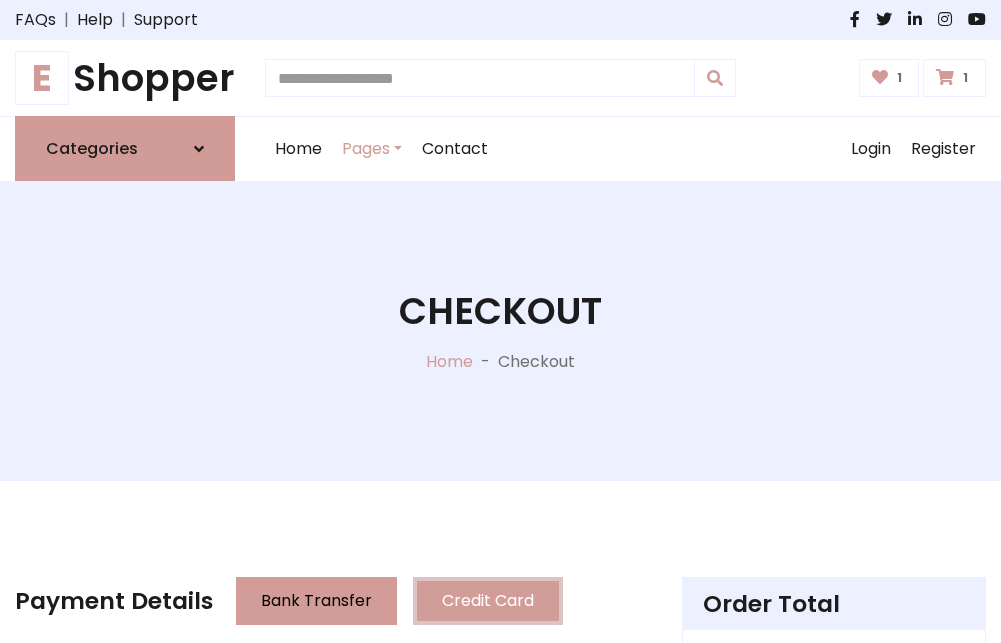 click on "E" at bounding box center [42, 78] 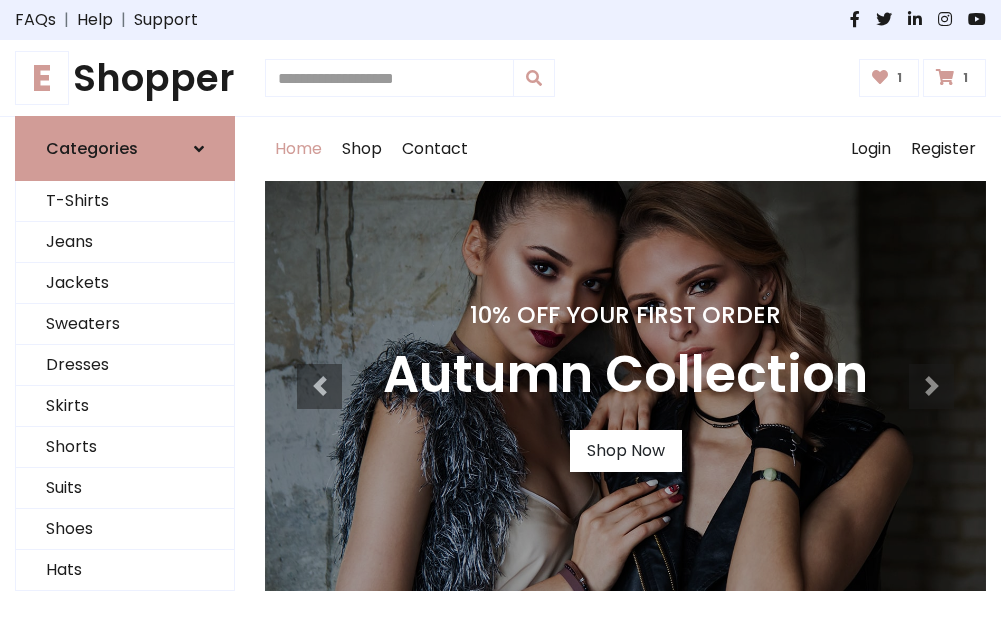 scroll, scrollTop: 0, scrollLeft: 0, axis: both 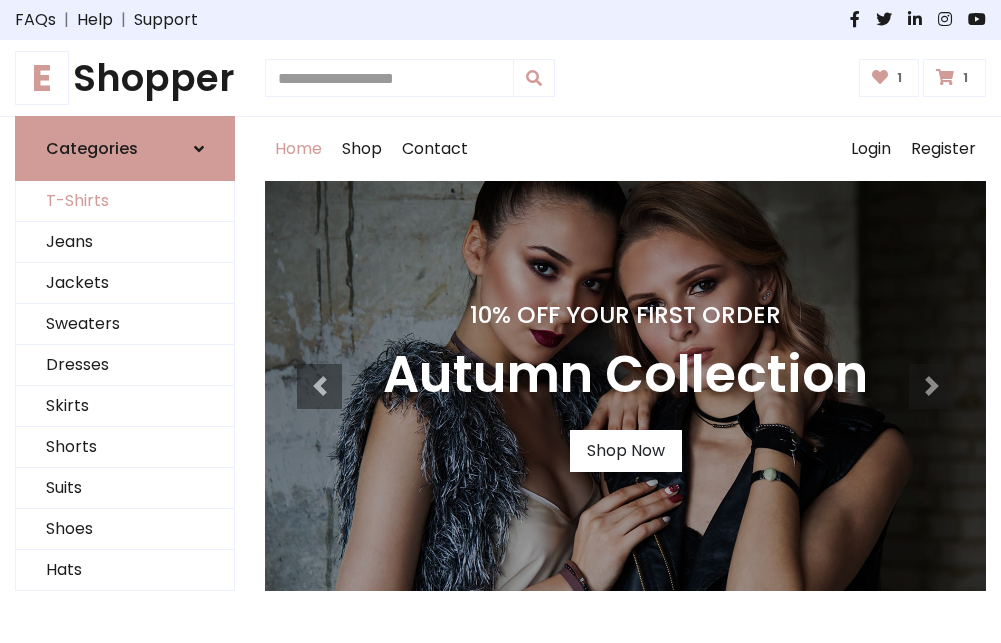 click on "T-Shirts" at bounding box center (125, 201) 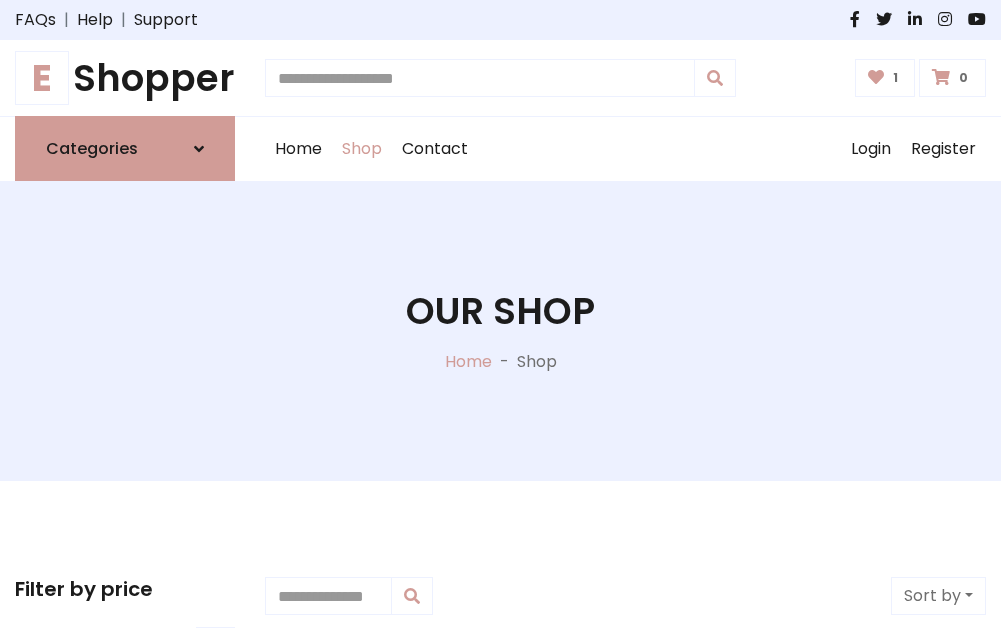 scroll, scrollTop: 0, scrollLeft: 0, axis: both 